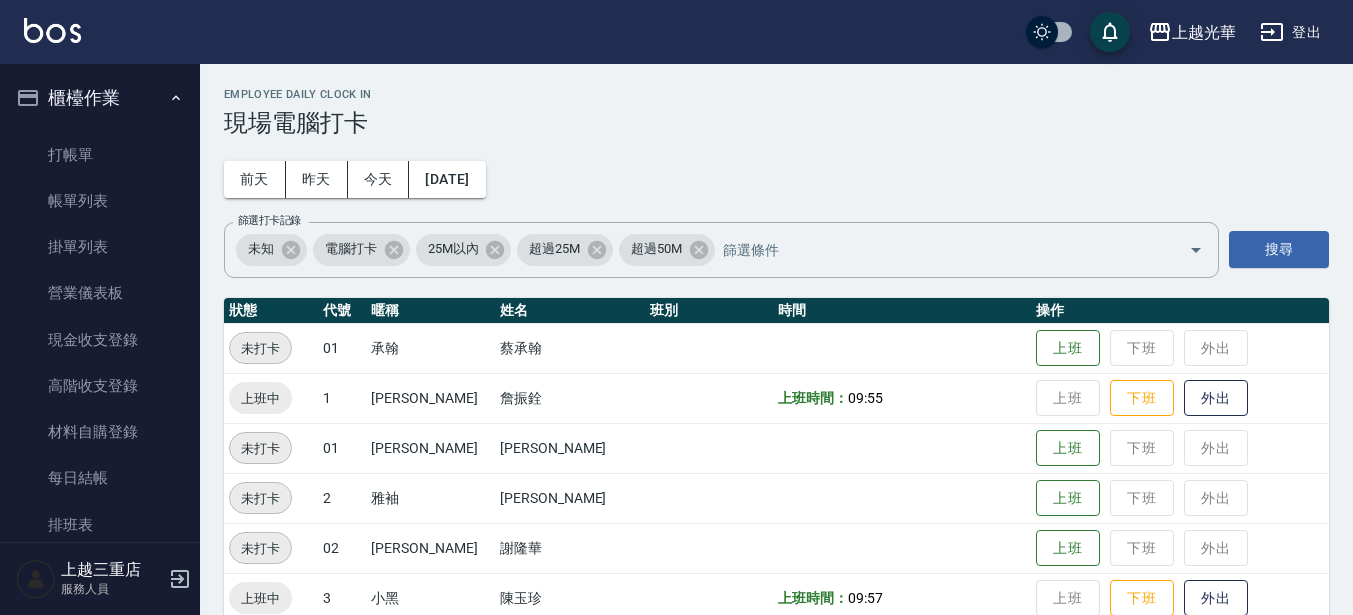 scroll, scrollTop: 526, scrollLeft: 0, axis: vertical 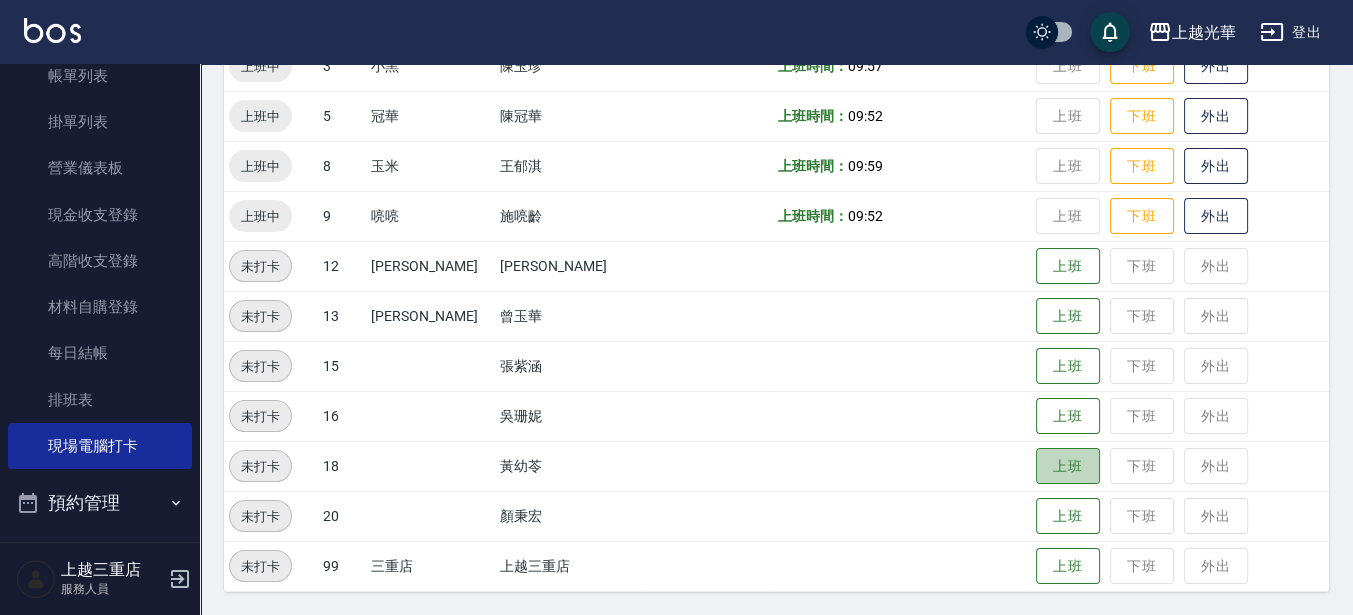 drag, startPoint x: 1035, startPoint y: 469, endPoint x: 986, endPoint y: 468, distance: 49.010204 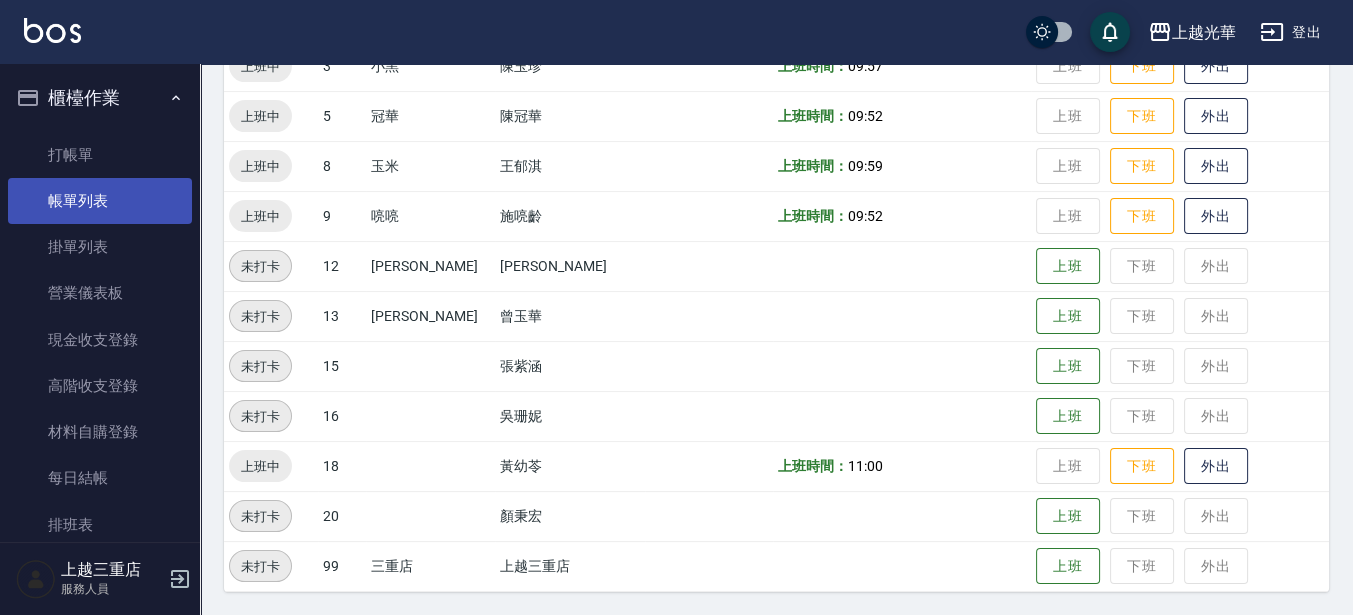 scroll, scrollTop: 0, scrollLeft: 0, axis: both 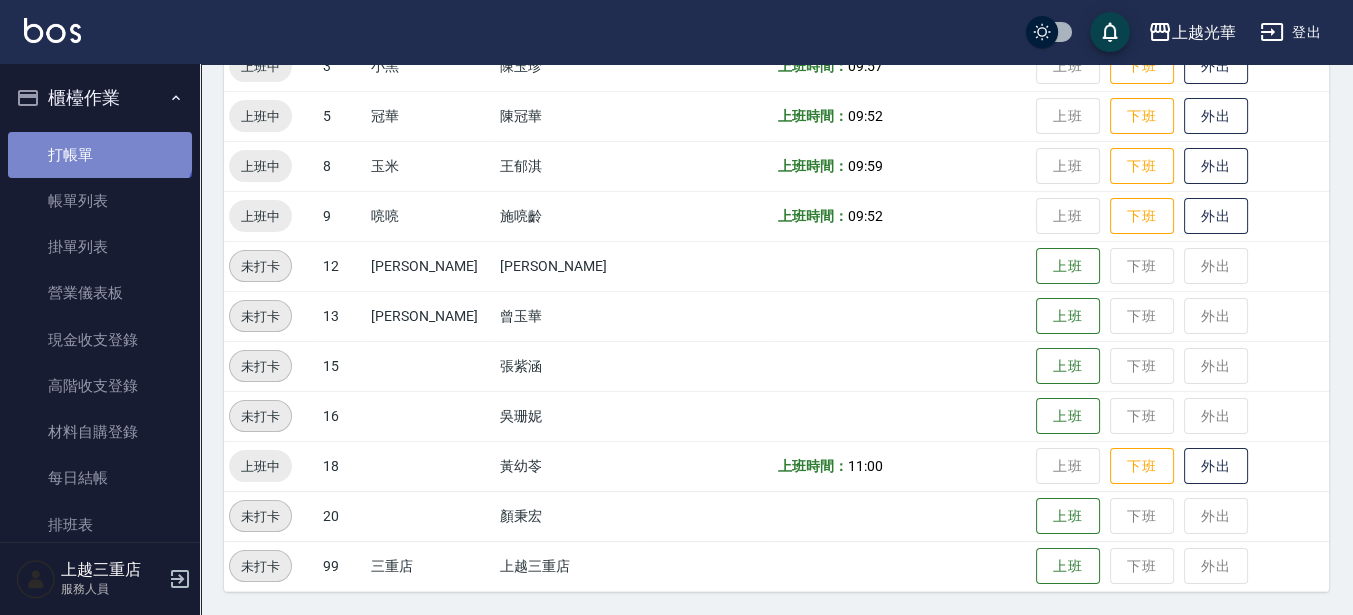 click on "打帳單" at bounding box center (100, 155) 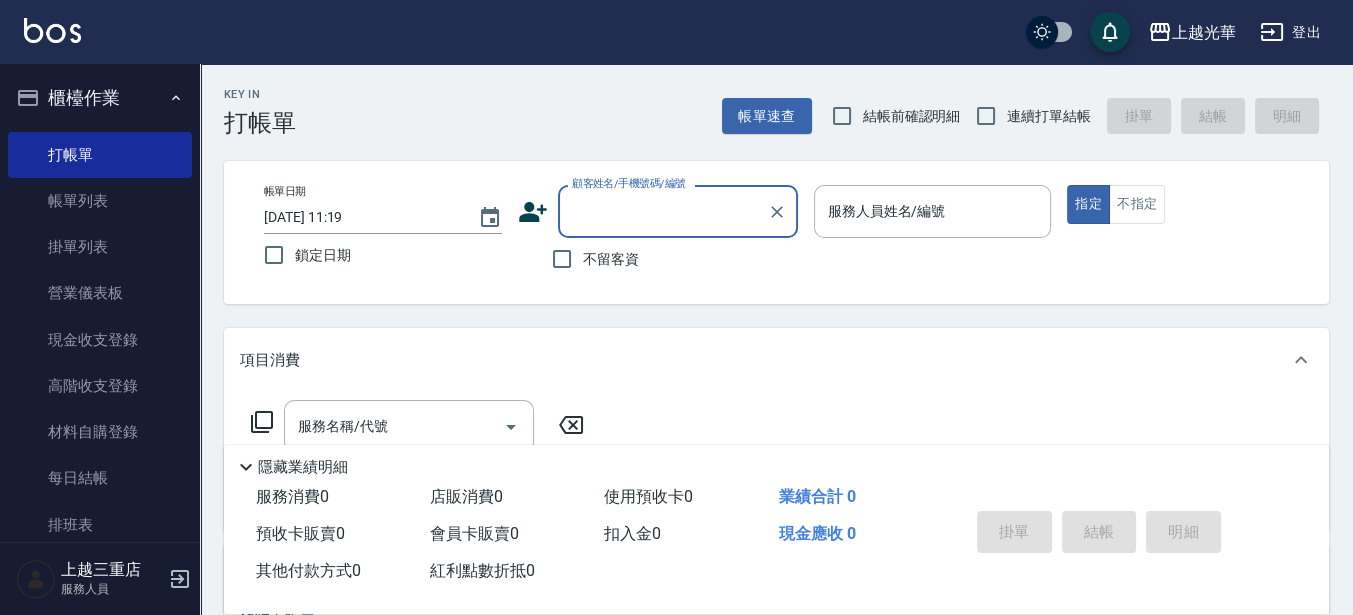 click on "不留客資" at bounding box center (611, 259) 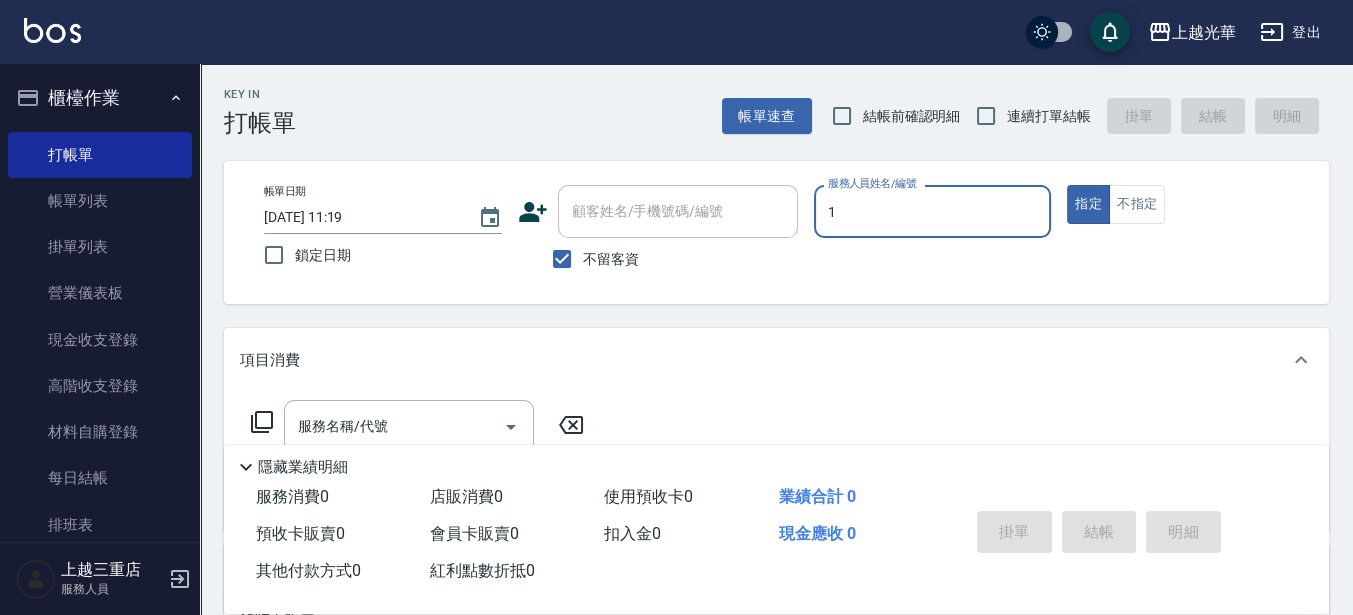 type on "小詹-1" 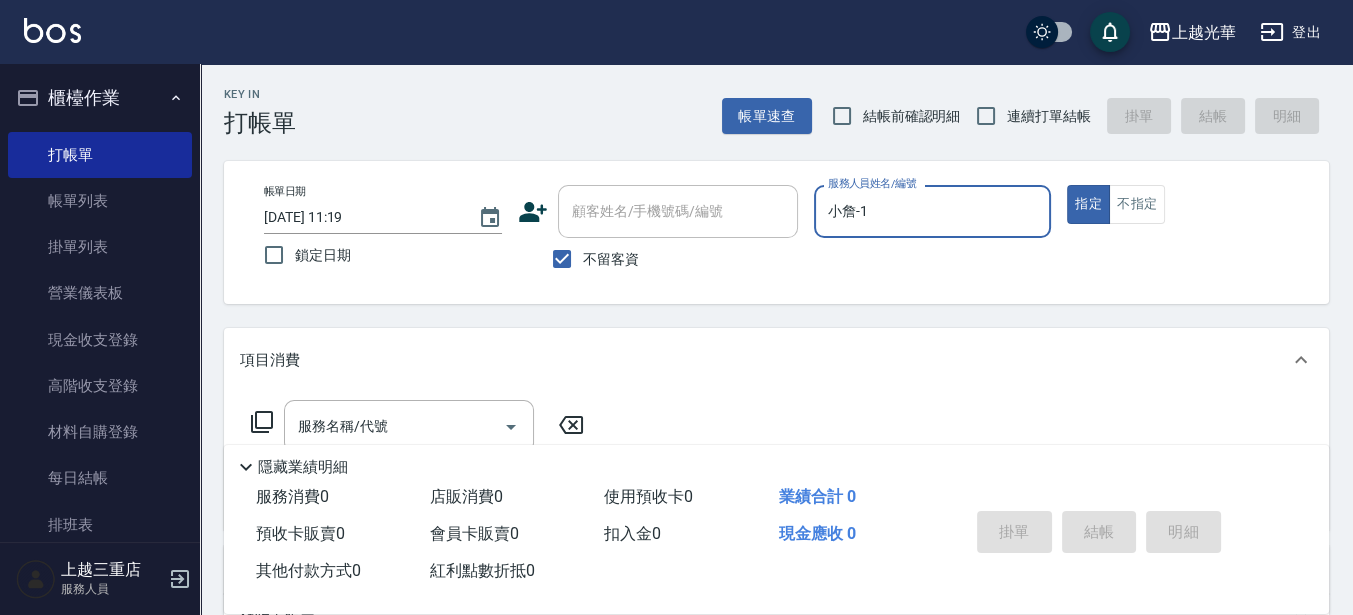 type on "true" 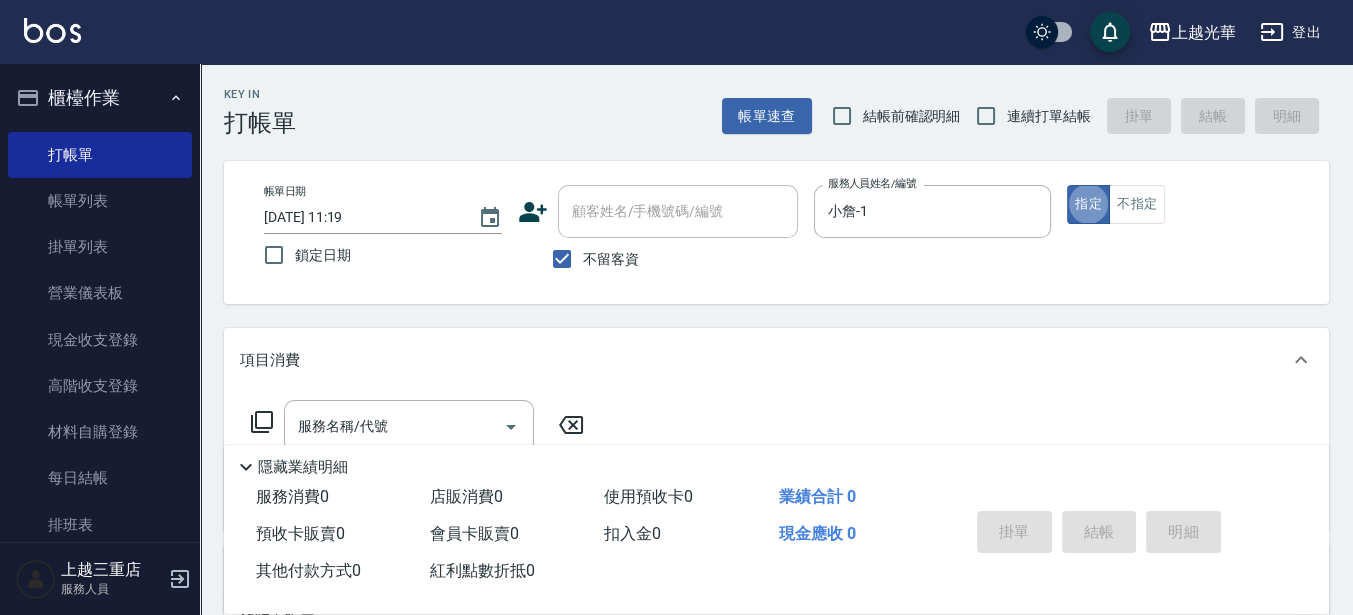 click on "連續打單結帳" at bounding box center [1049, 116] 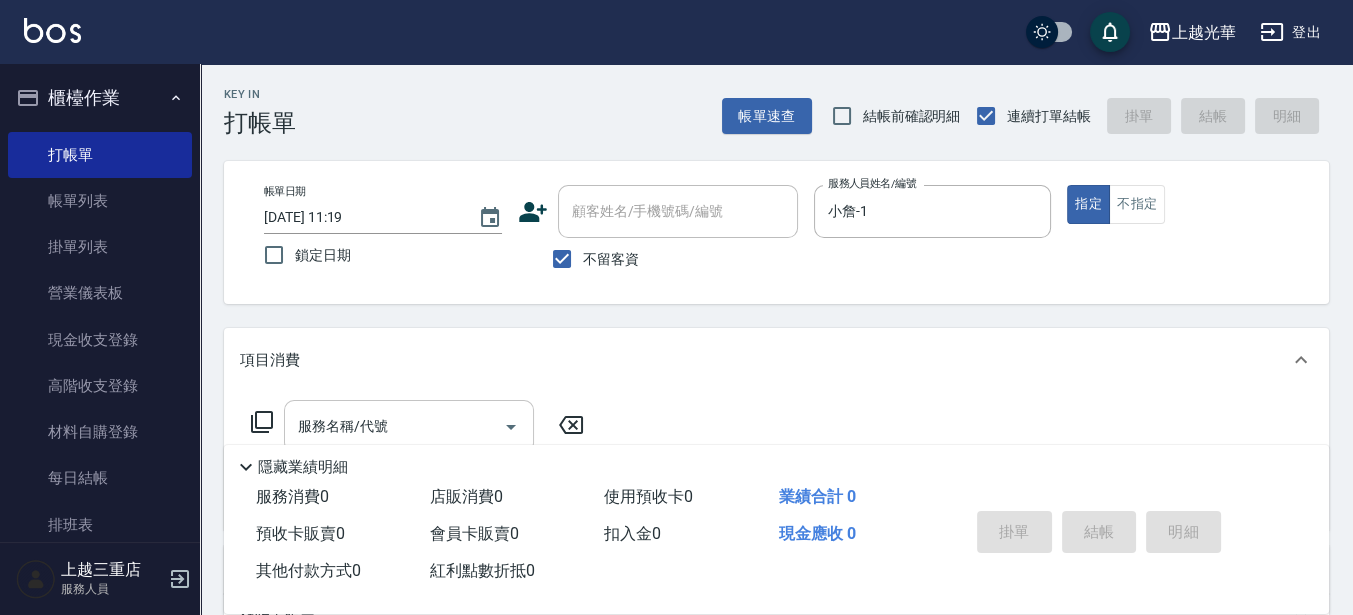 click on "服務名稱/代號" at bounding box center (394, 426) 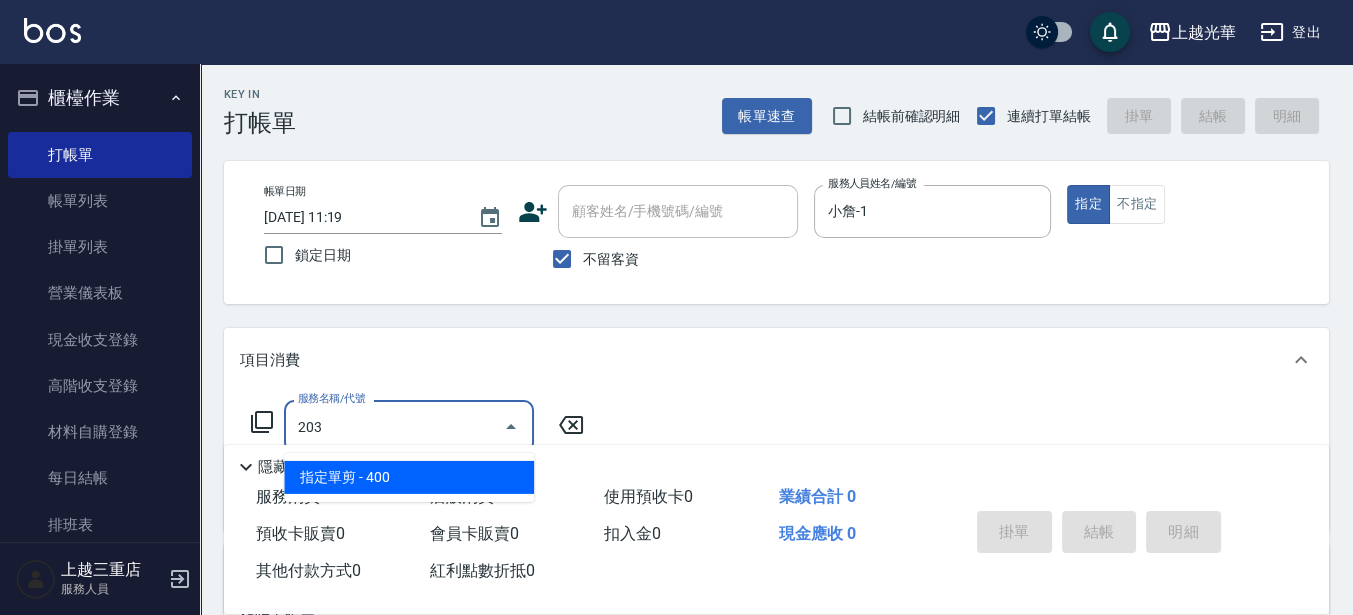 type on "指定單剪(203)" 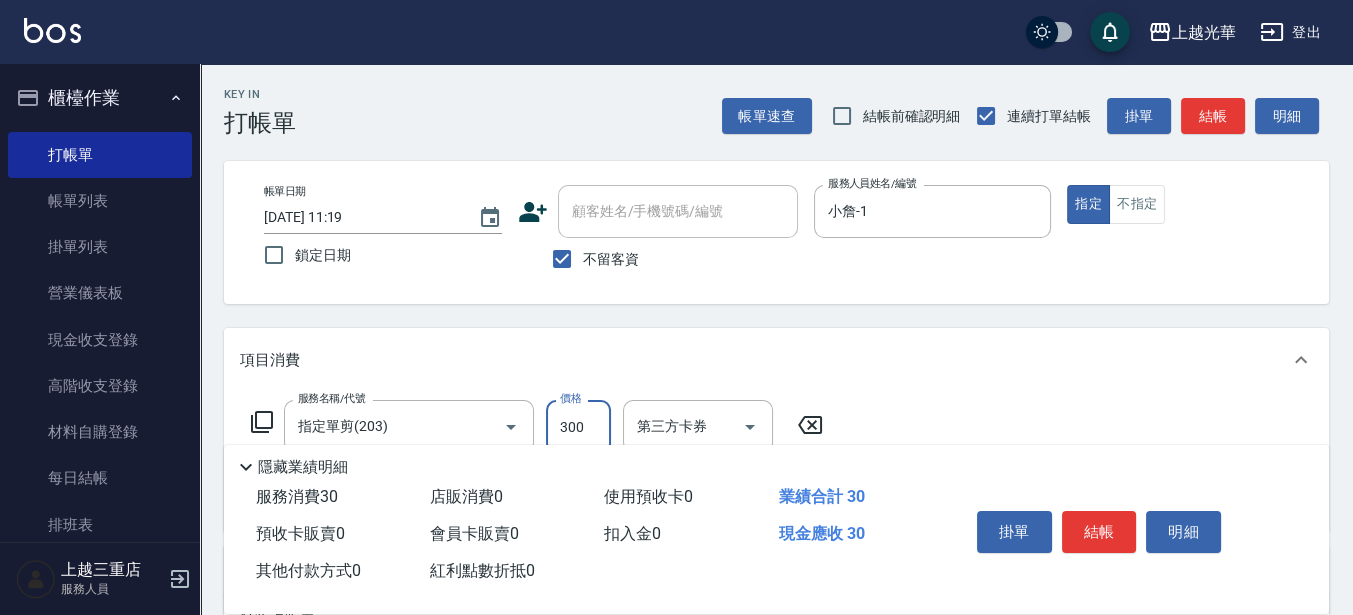 type on "300" 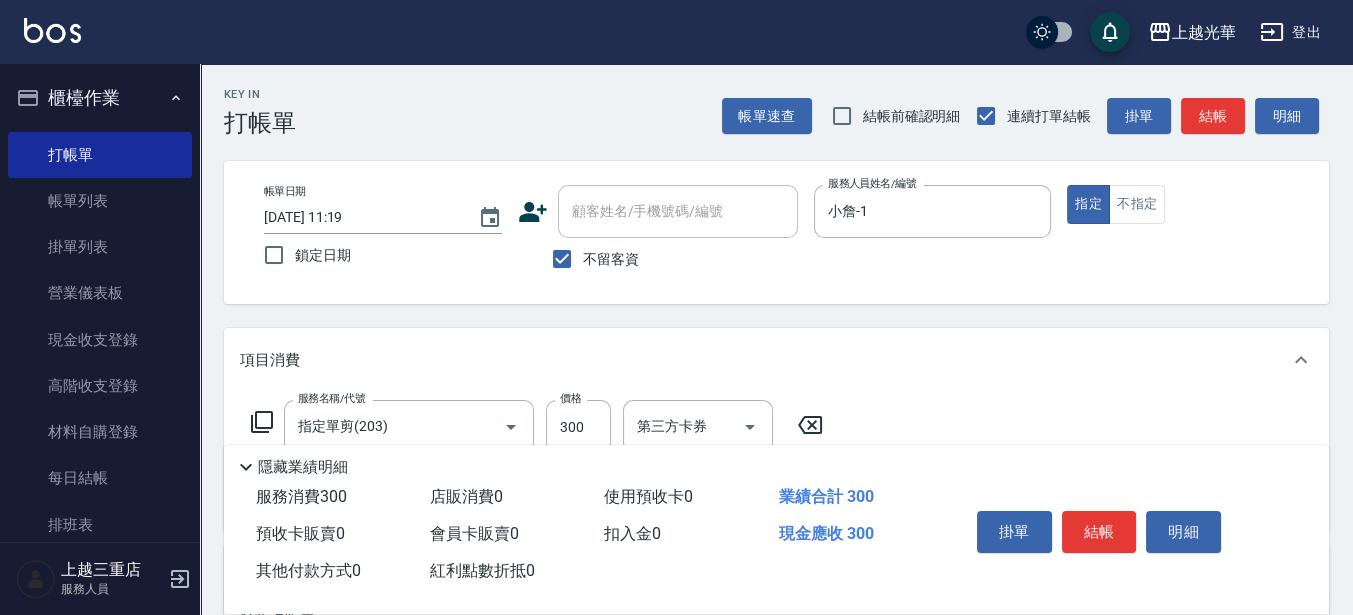 click on "掛單 結帳 明細" at bounding box center [1099, 534] 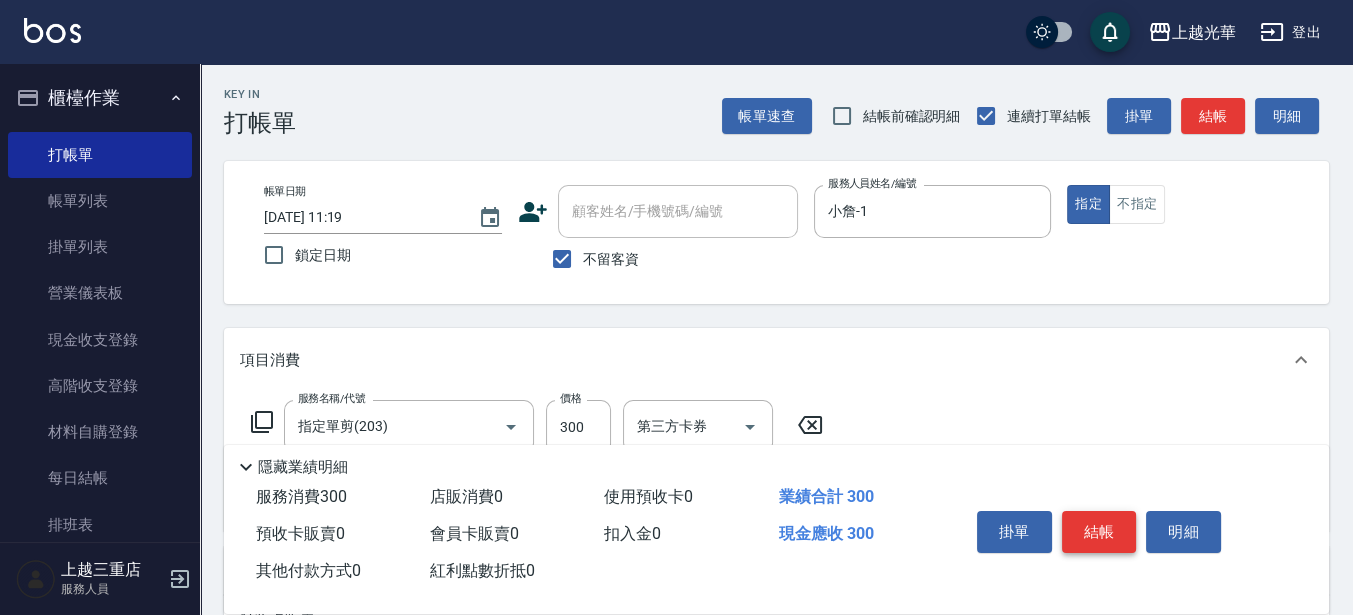 click on "結帳" at bounding box center [1099, 532] 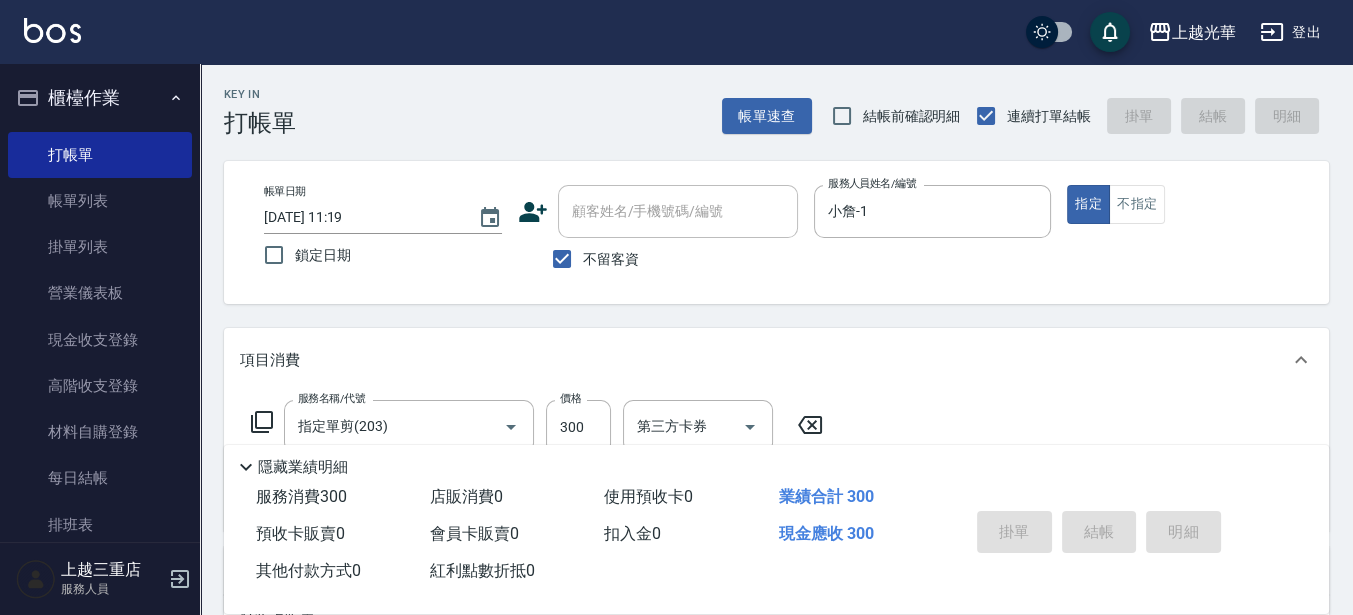 type 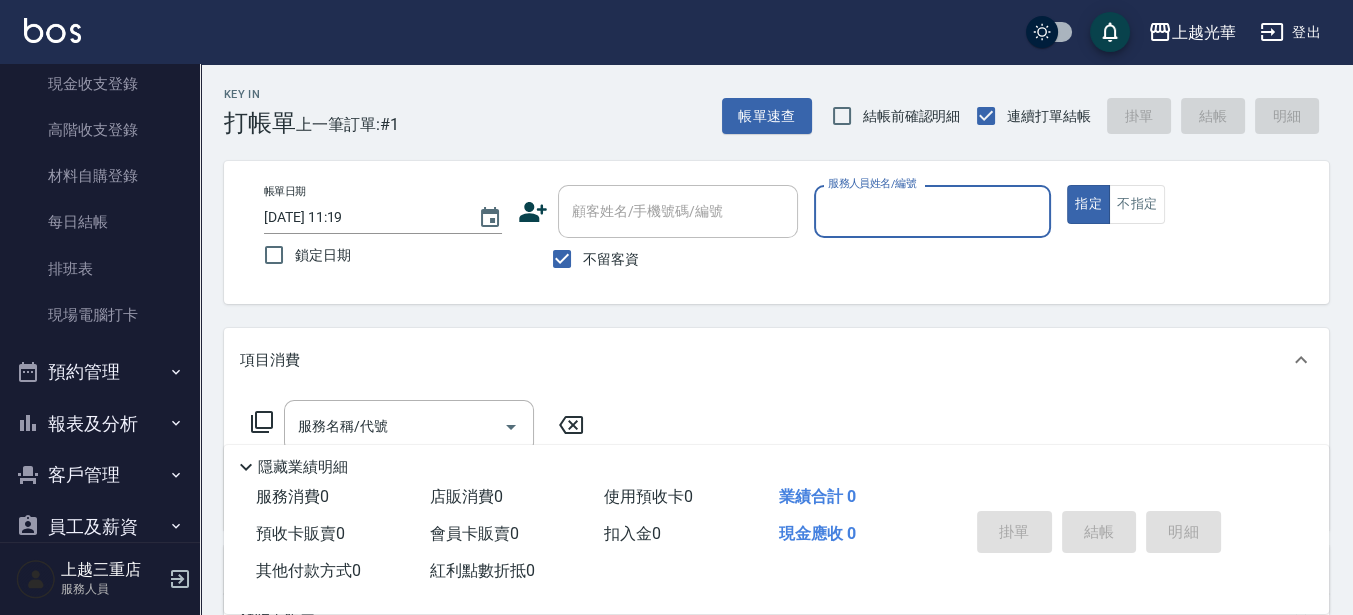 scroll, scrollTop: 289, scrollLeft: 0, axis: vertical 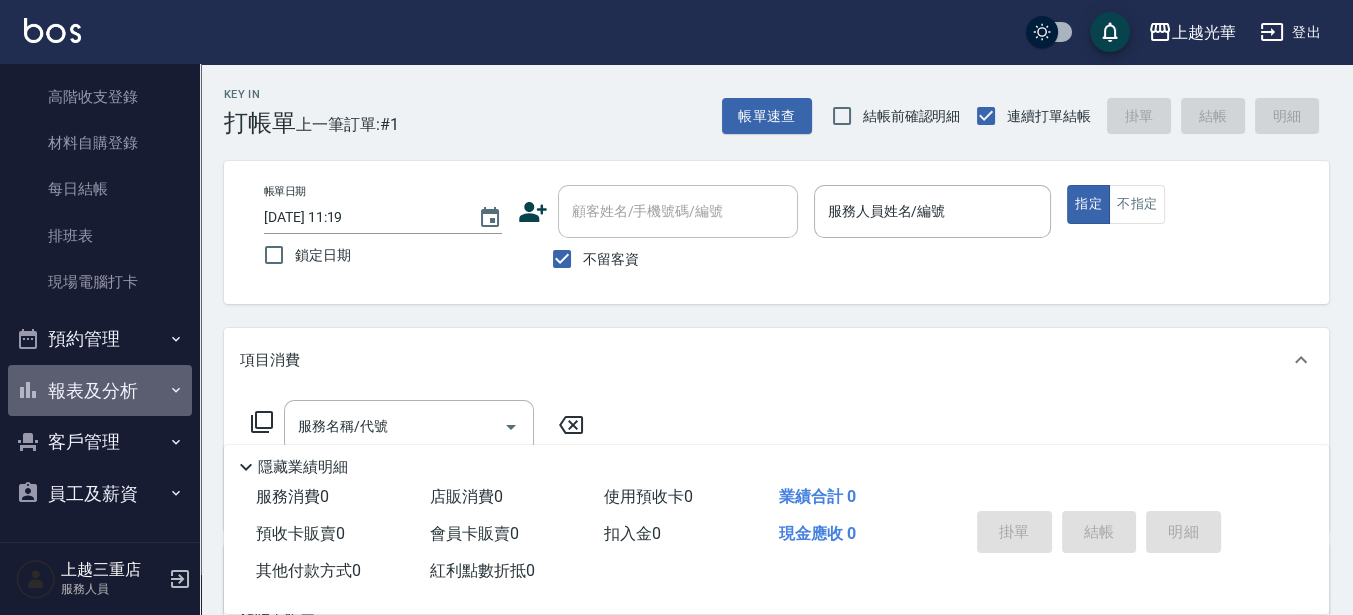click on "報表及分析" at bounding box center [100, 391] 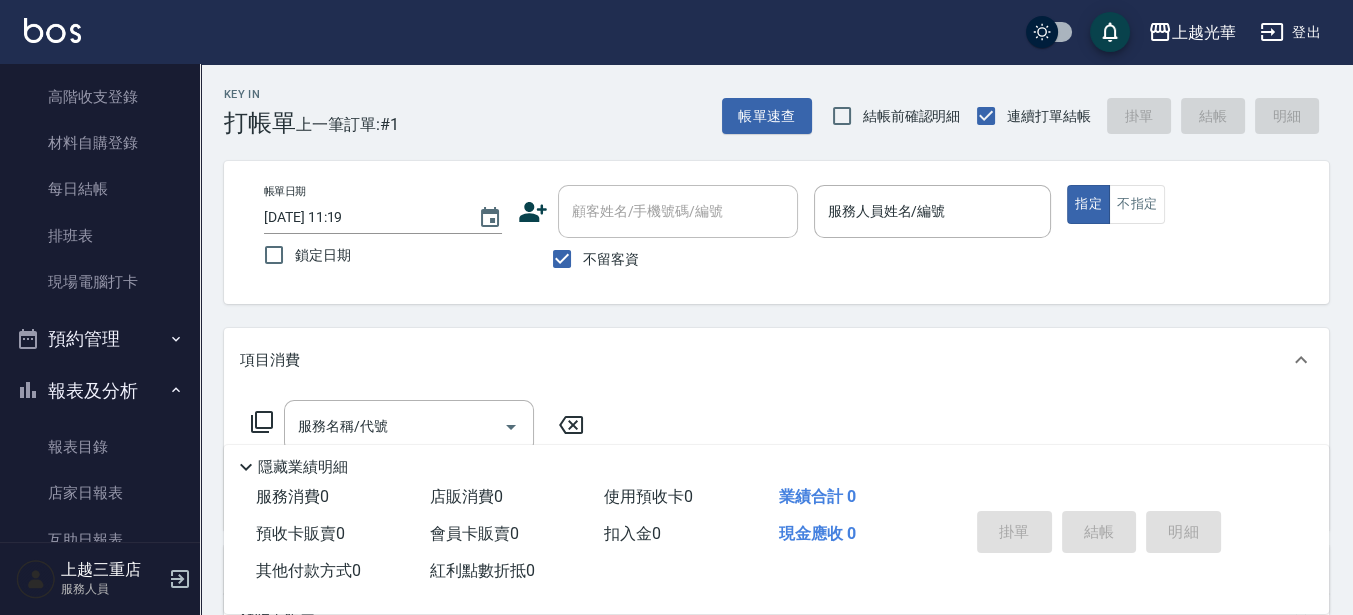 scroll, scrollTop: 414, scrollLeft: 0, axis: vertical 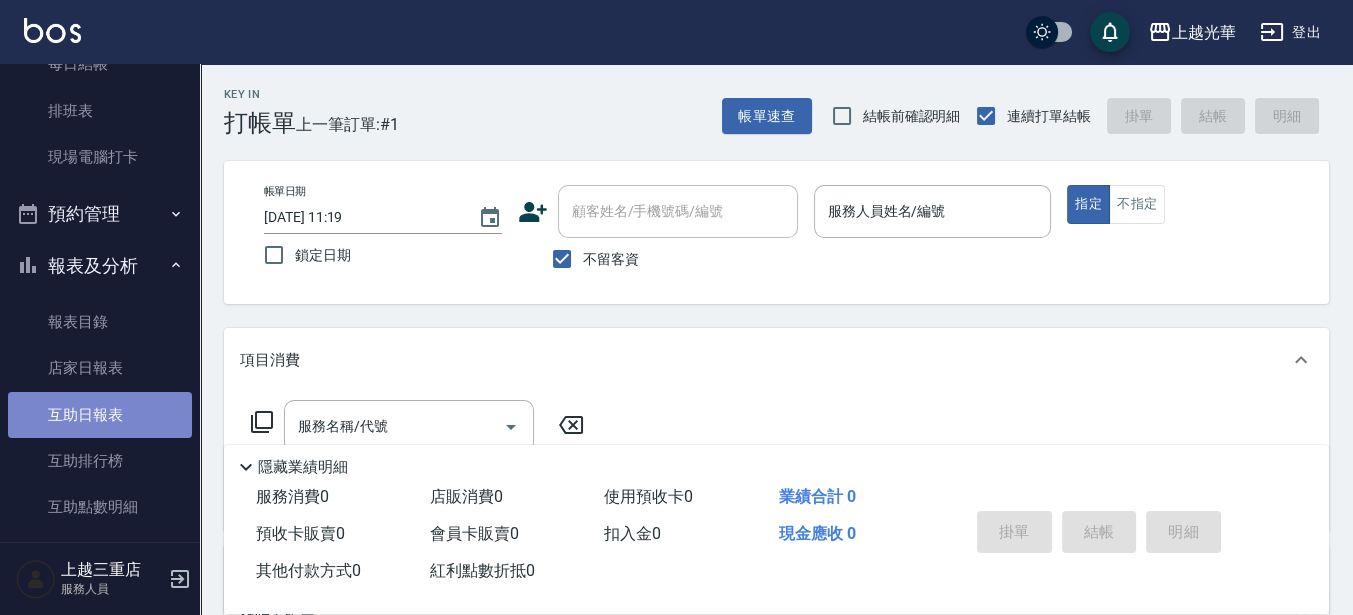 click on "互助日報表" at bounding box center [100, 415] 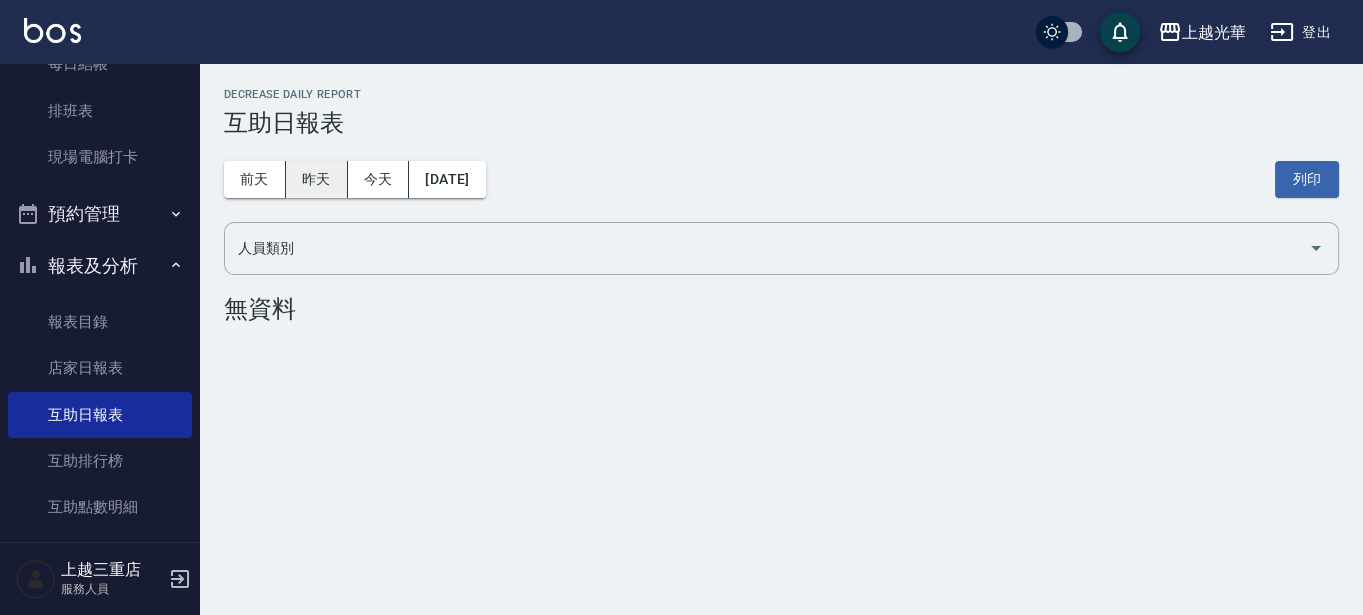 click on "昨天" at bounding box center (317, 179) 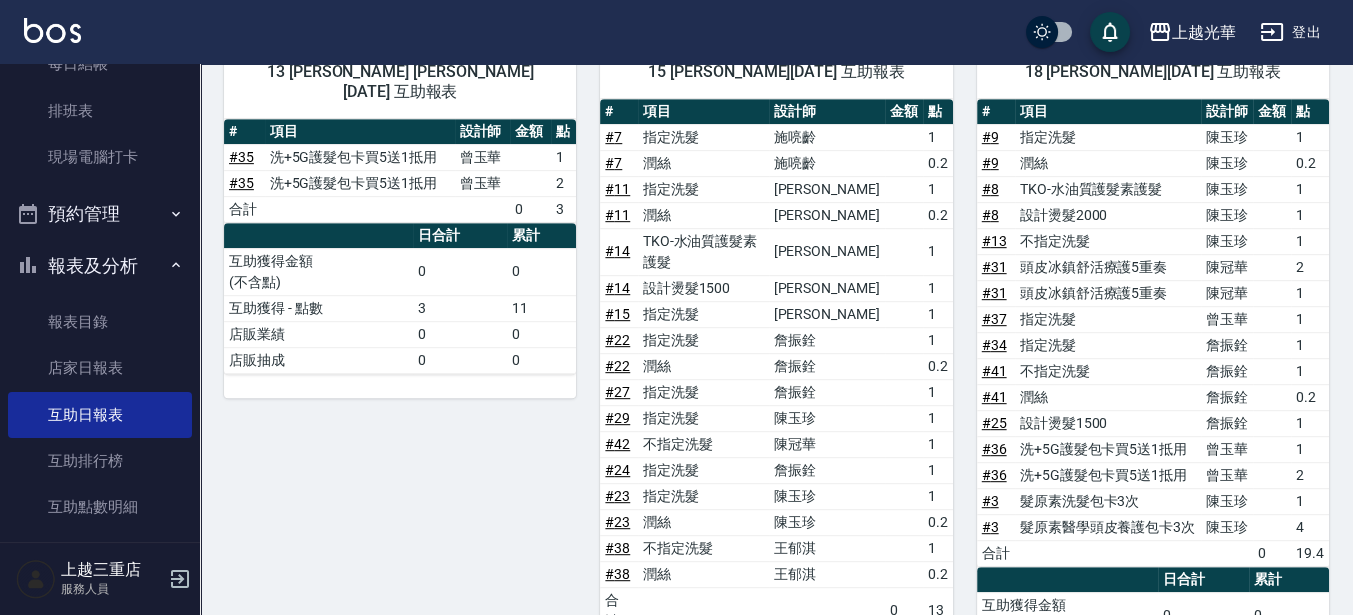 scroll, scrollTop: 1360, scrollLeft: 0, axis: vertical 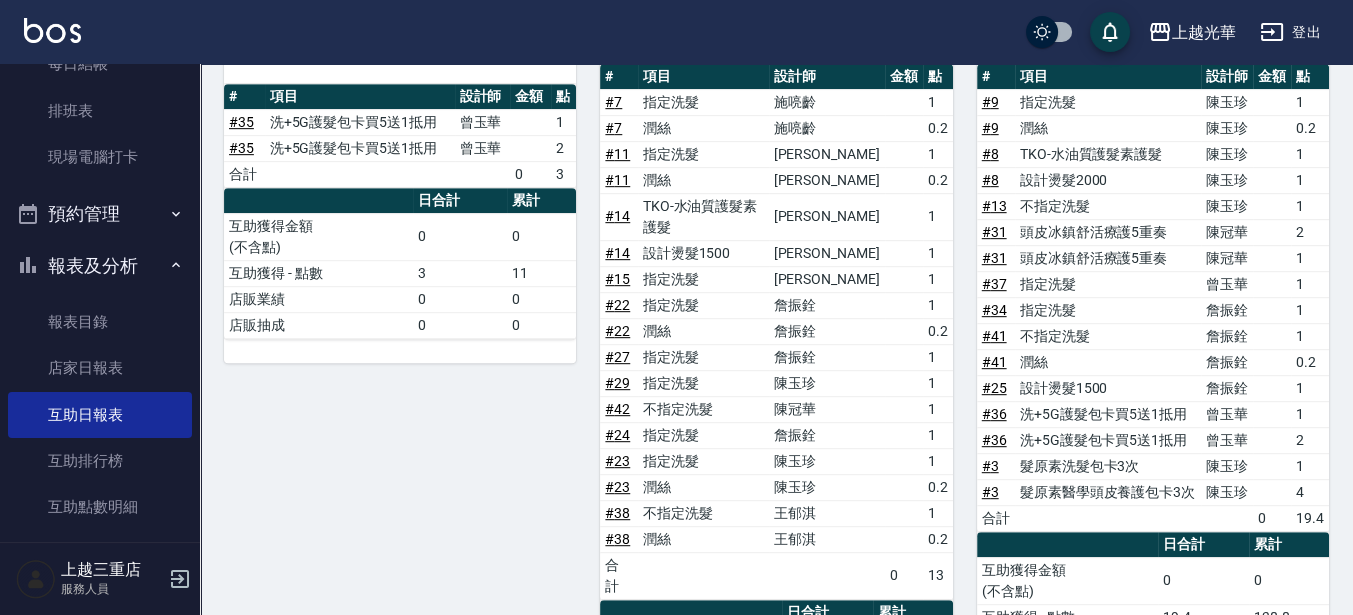 click at bounding box center [52, 30] 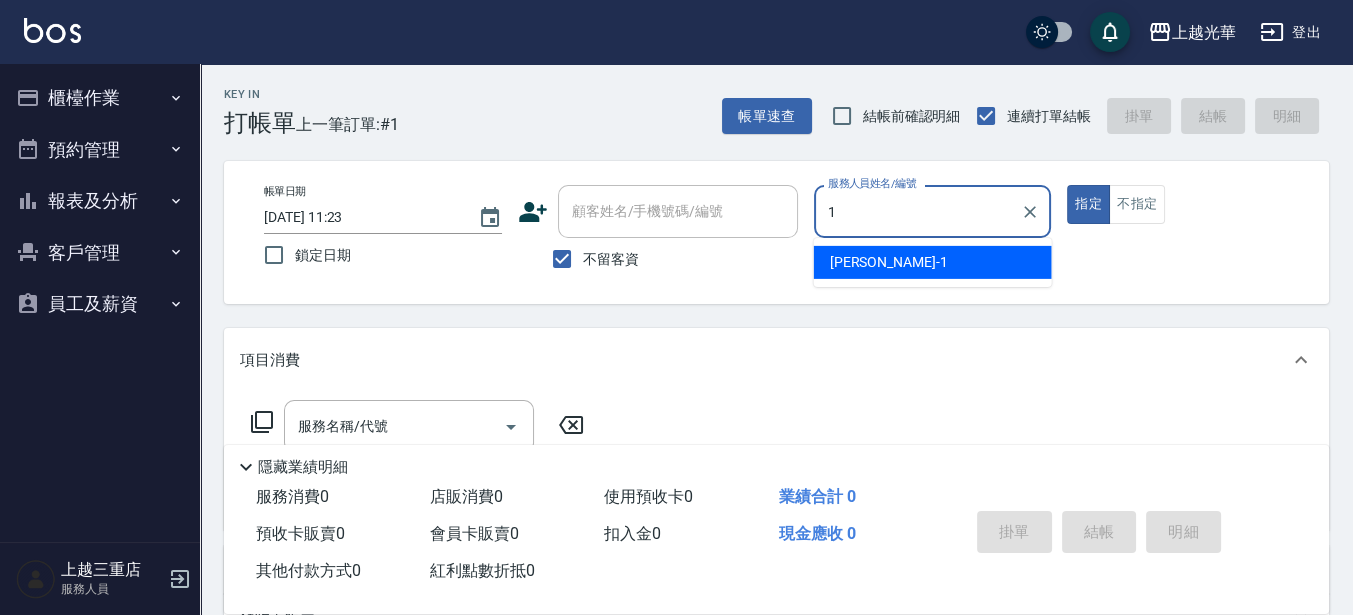 type on "小詹-1" 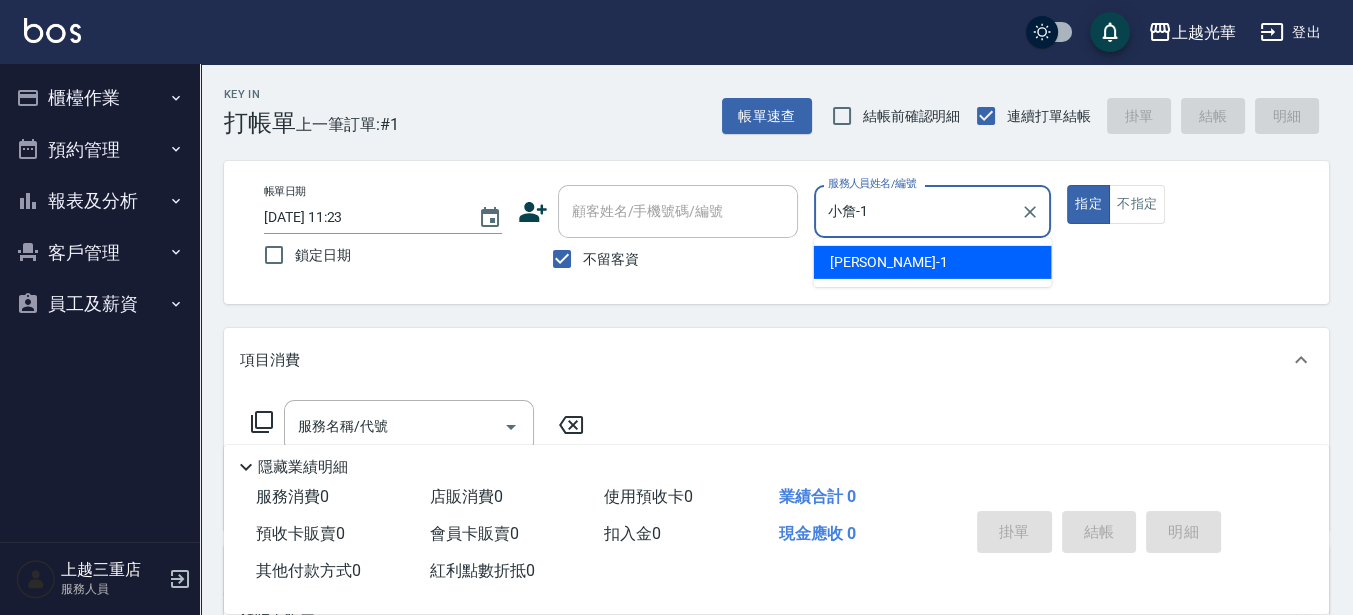 type on "true" 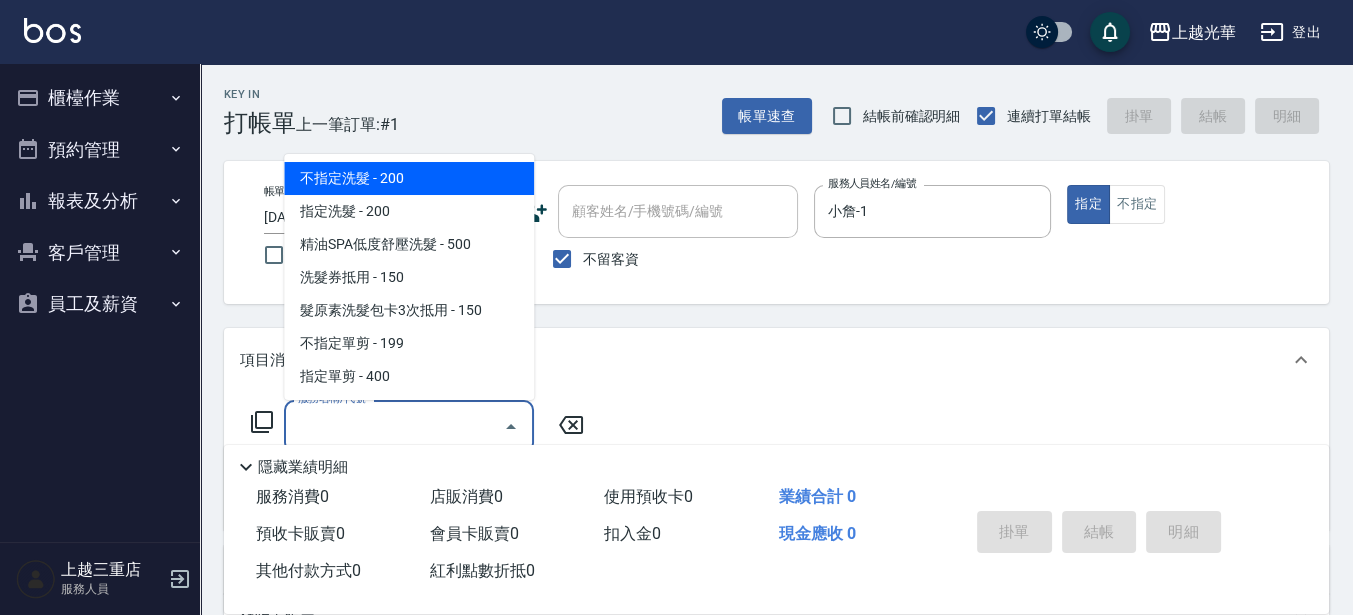 click on "服務名稱/代號" at bounding box center (394, 426) 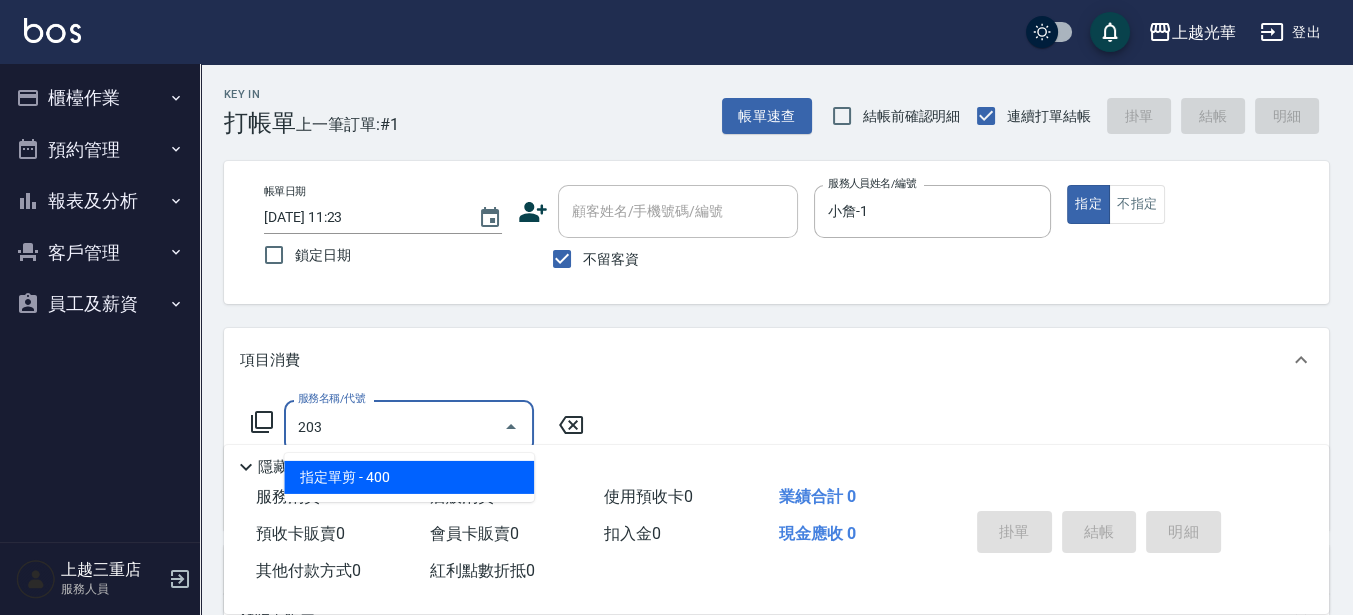 type on "指定單剪(203)" 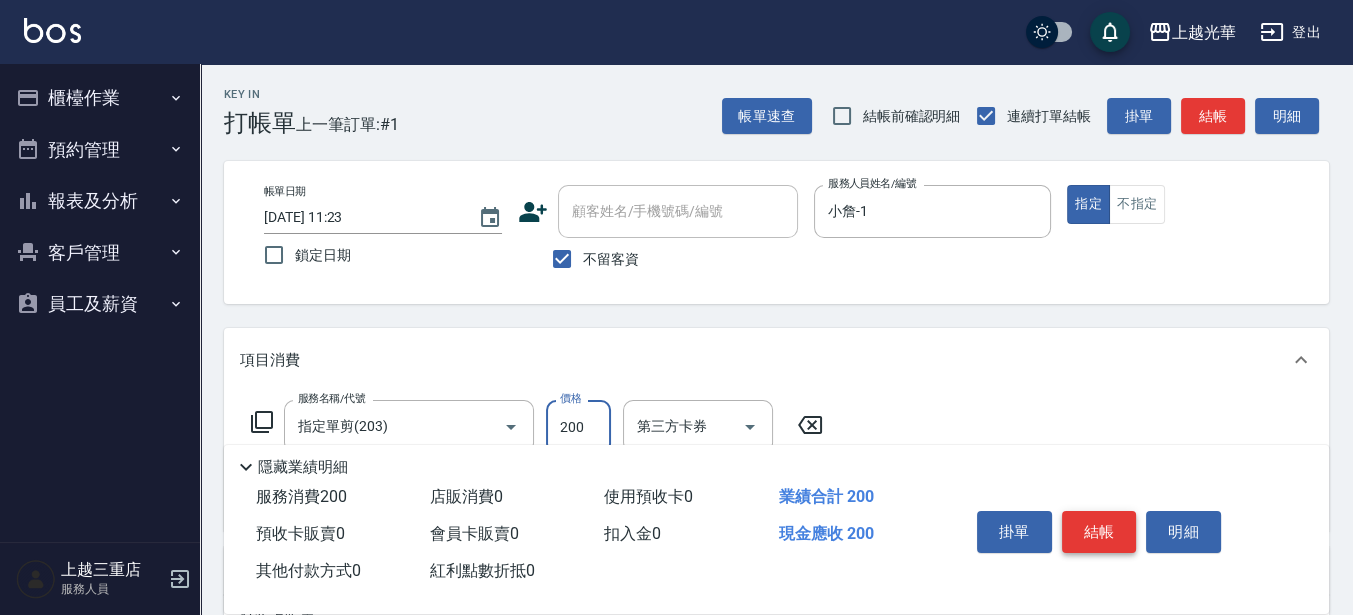 type on "200" 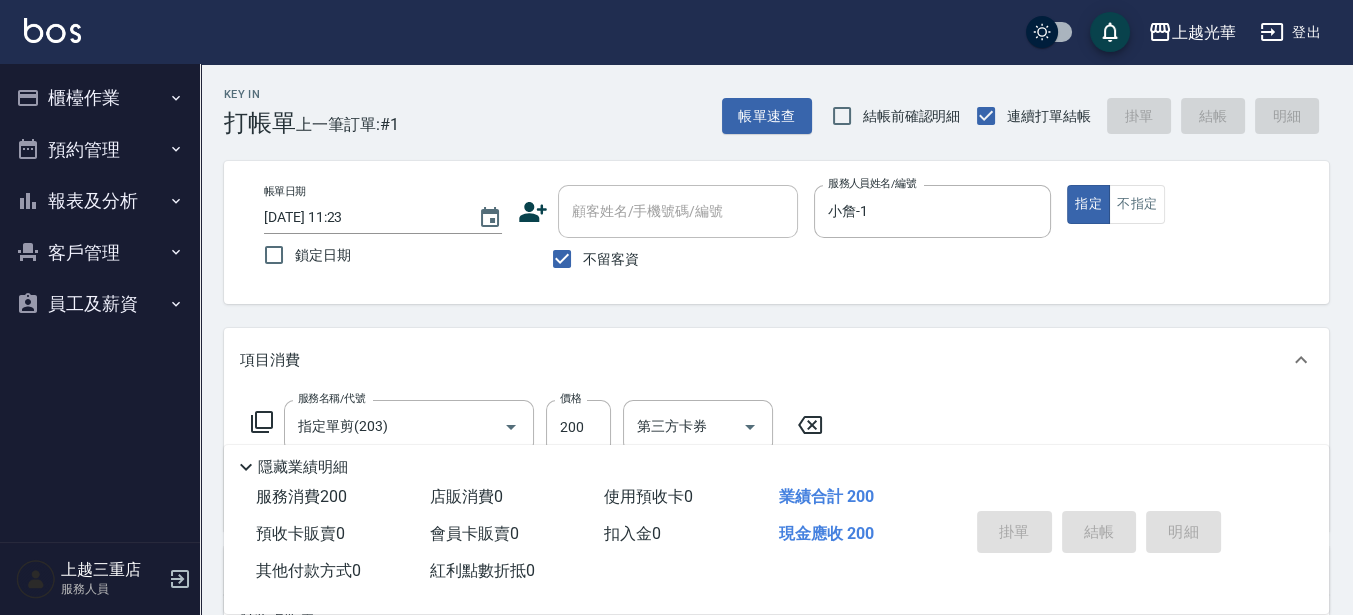 type on "[DATE] 11:50" 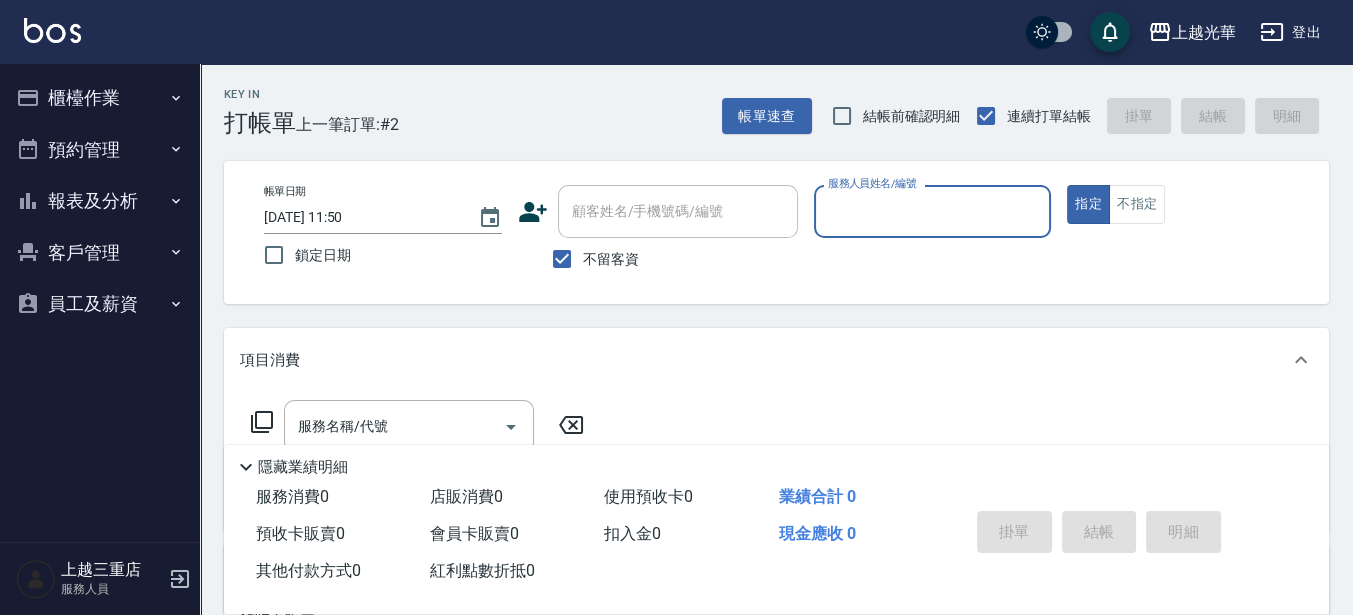 click on "客戶管理" at bounding box center [100, 253] 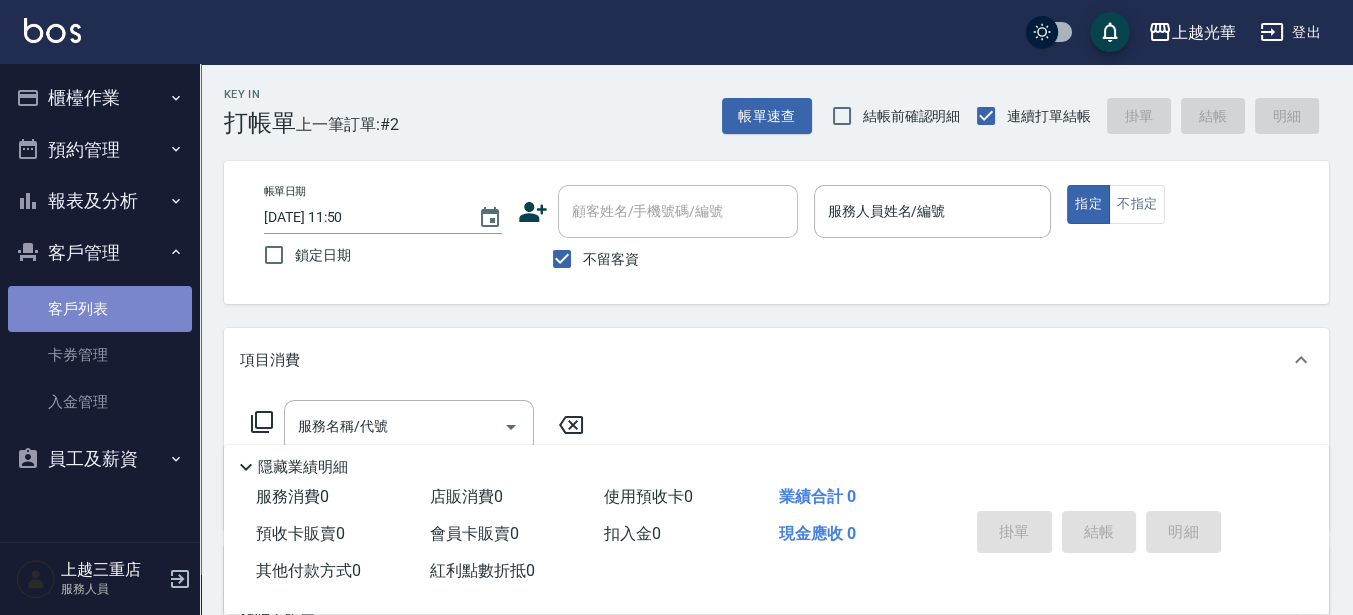 click on "客戶列表" at bounding box center (100, 309) 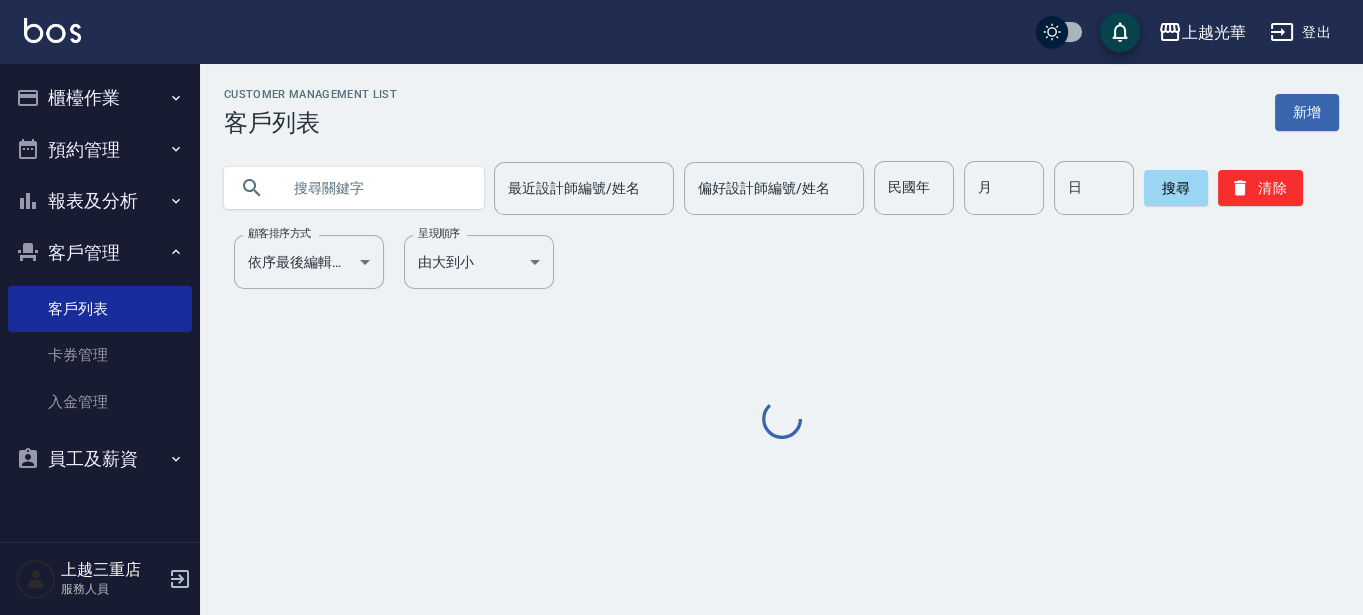 click at bounding box center (374, 188) 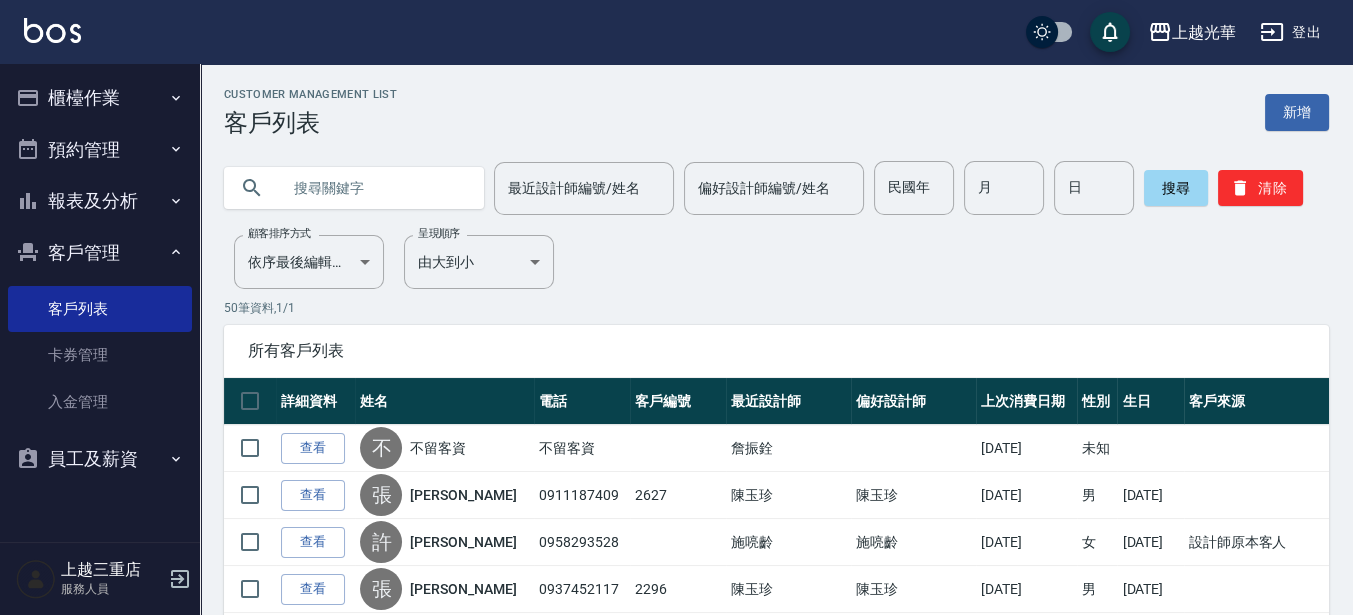 click at bounding box center (374, 188) 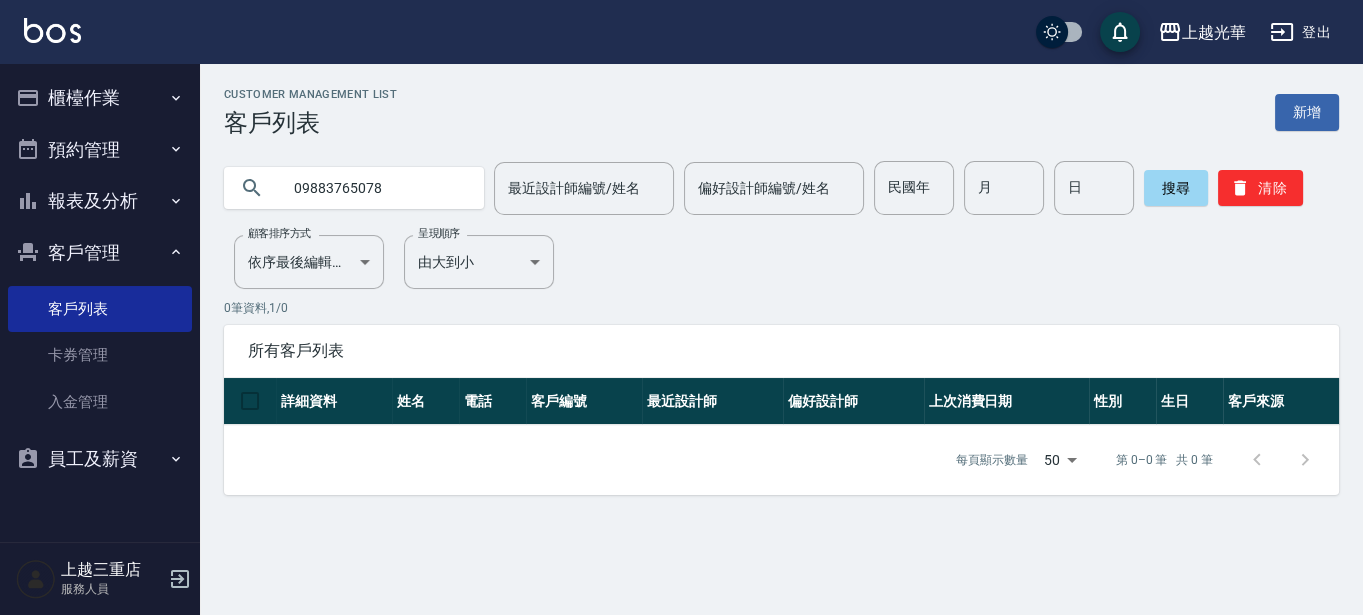 click on "09883765078" at bounding box center (374, 188) 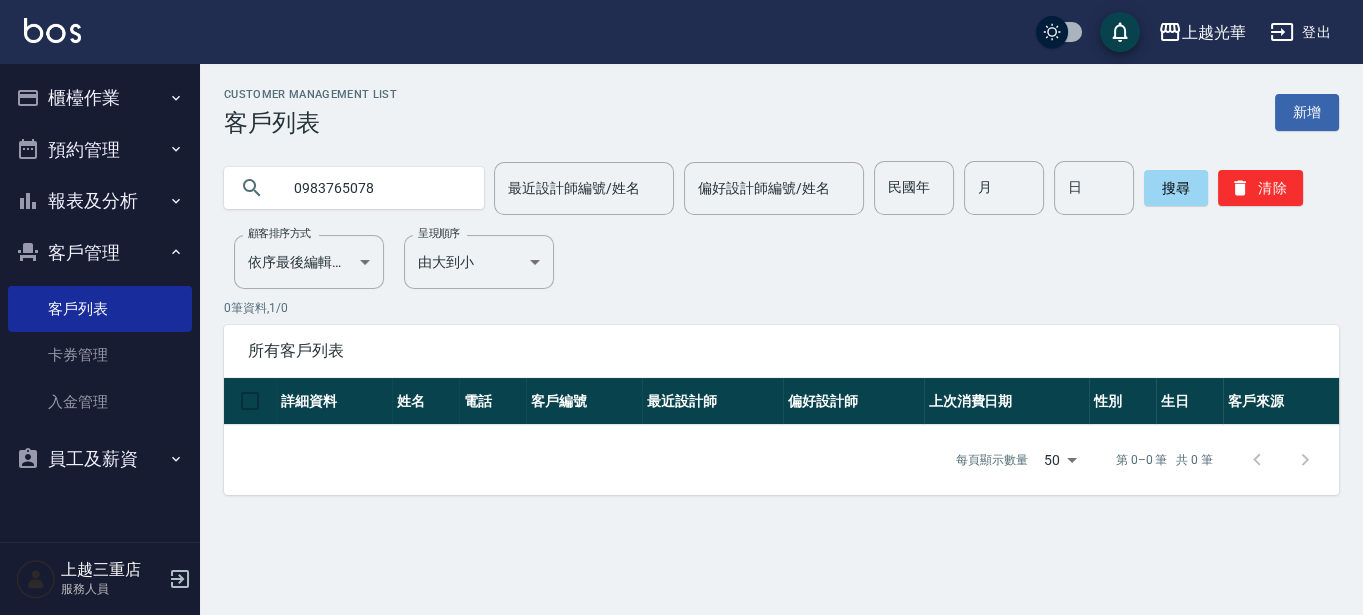 type on "0983765078" 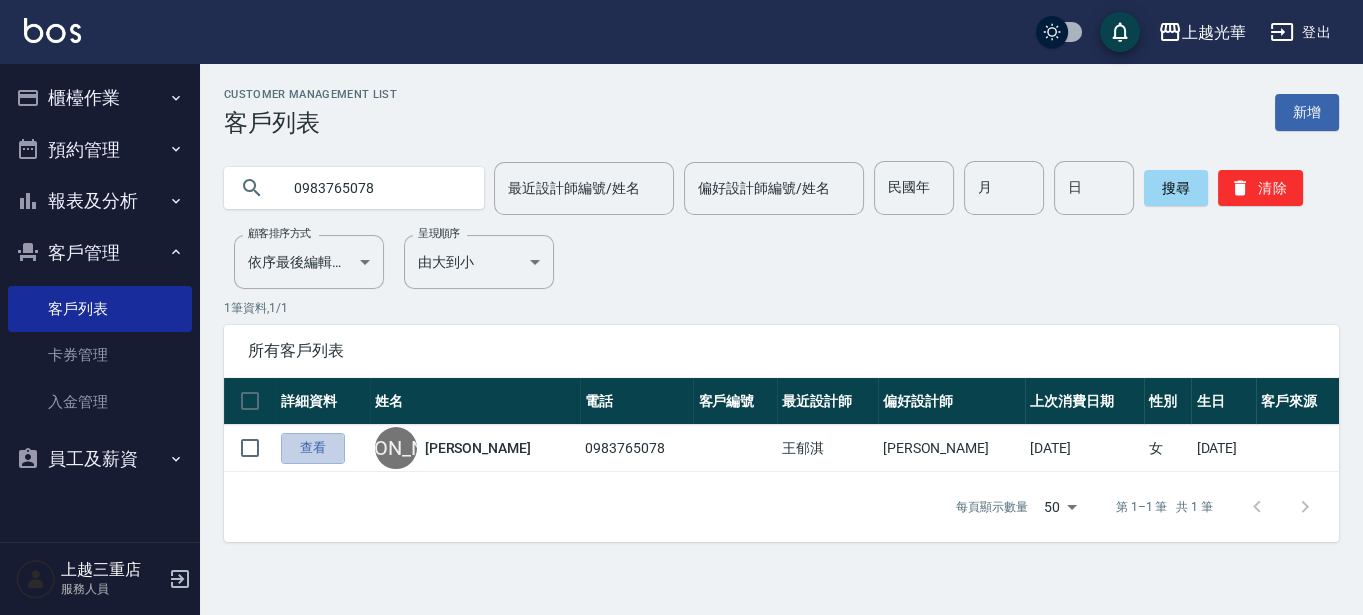 click on "查看" at bounding box center (313, 448) 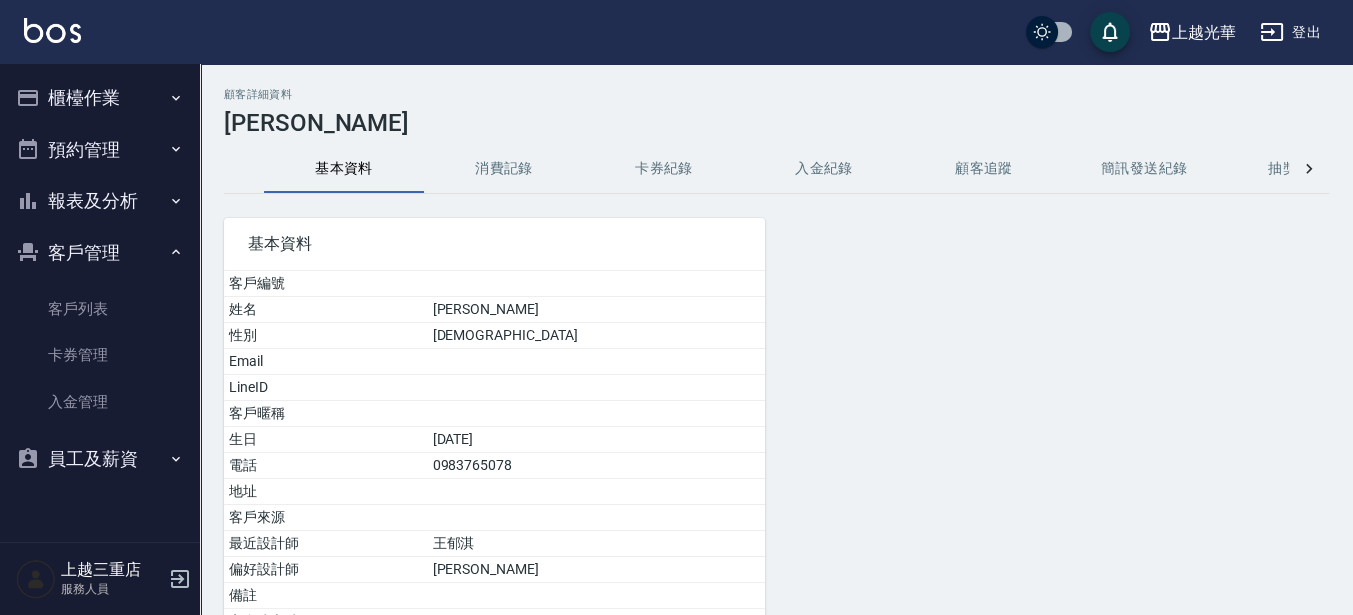 drag, startPoint x: 557, startPoint y: 155, endPoint x: 543, endPoint y: 190, distance: 37.696156 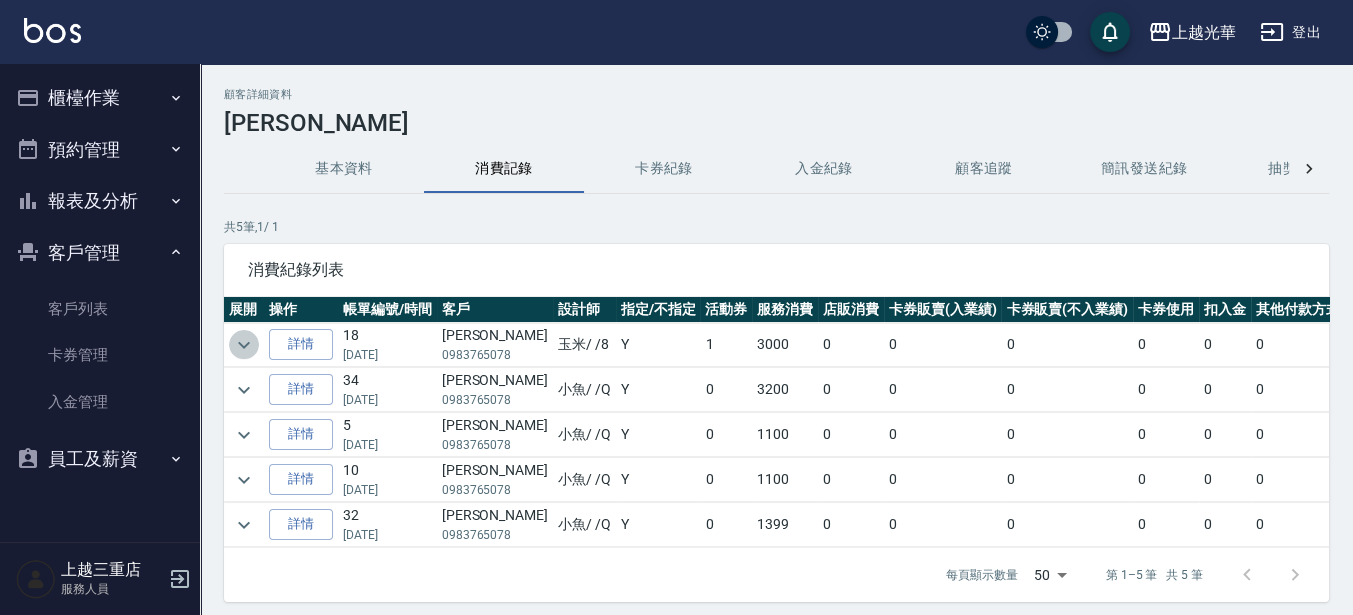 click 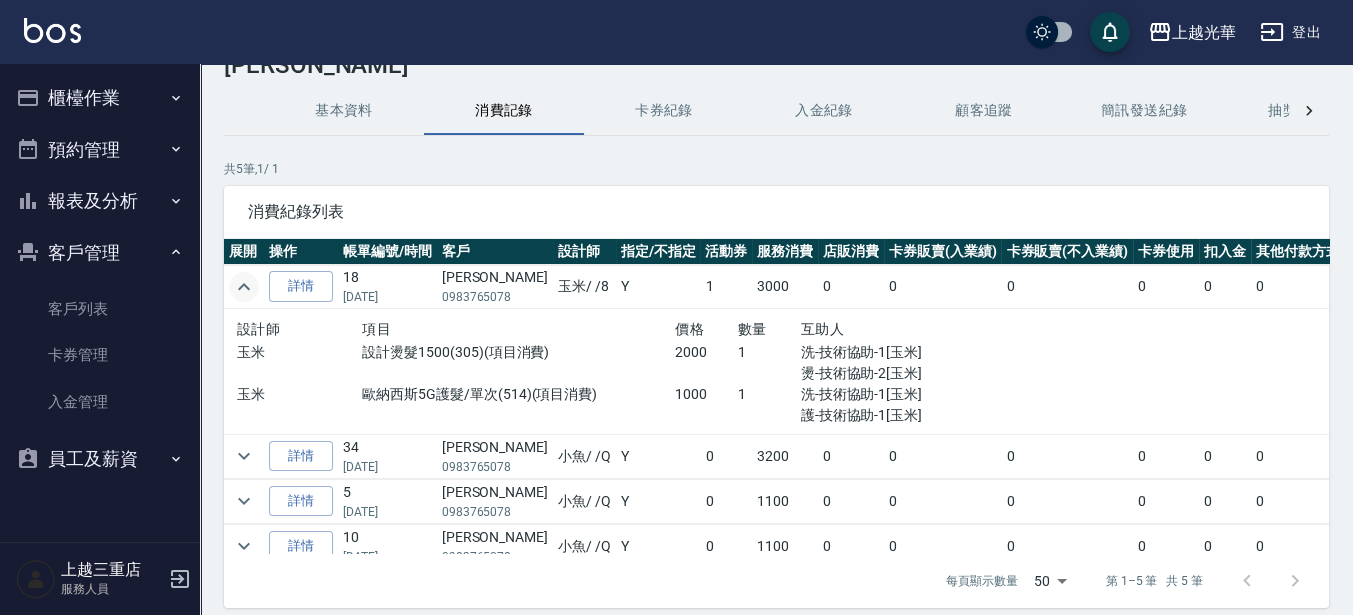scroll, scrollTop: 125, scrollLeft: 0, axis: vertical 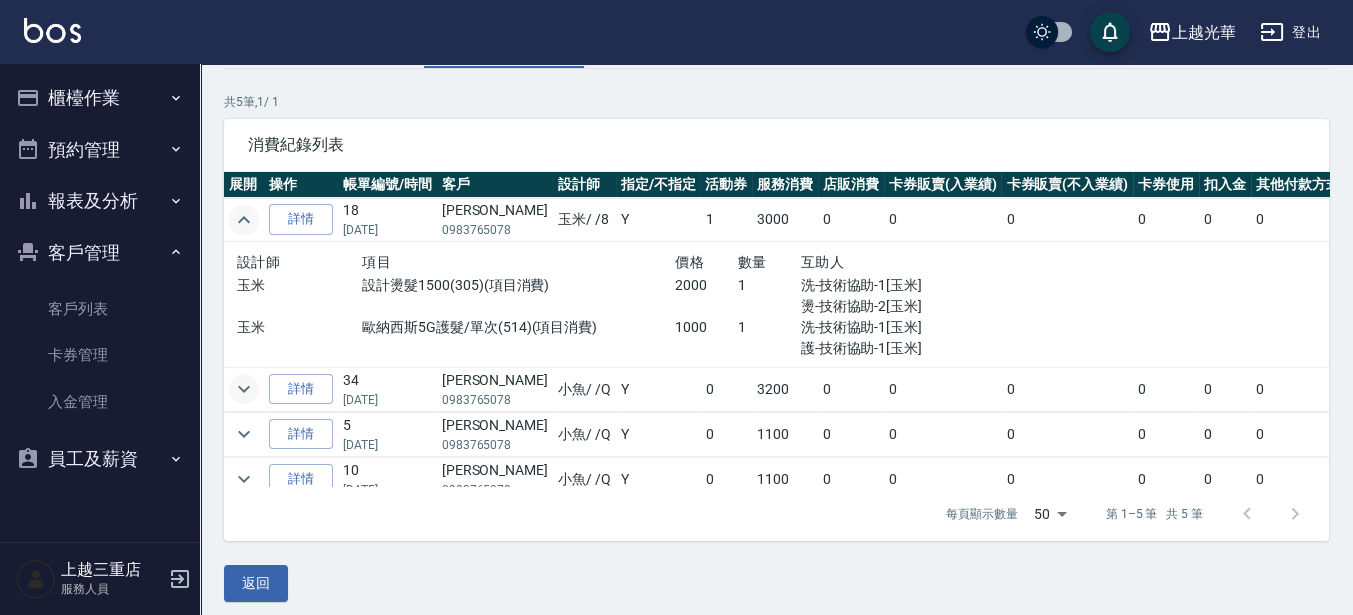 click 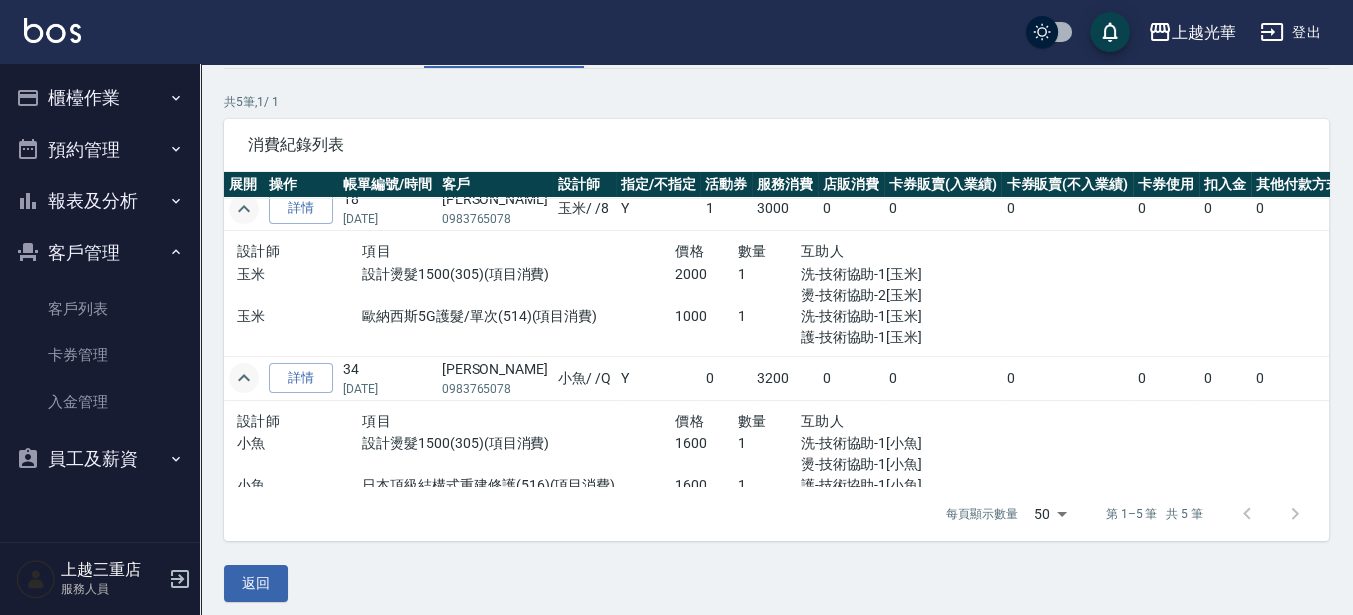 scroll, scrollTop: 0, scrollLeft: 0, axis: both 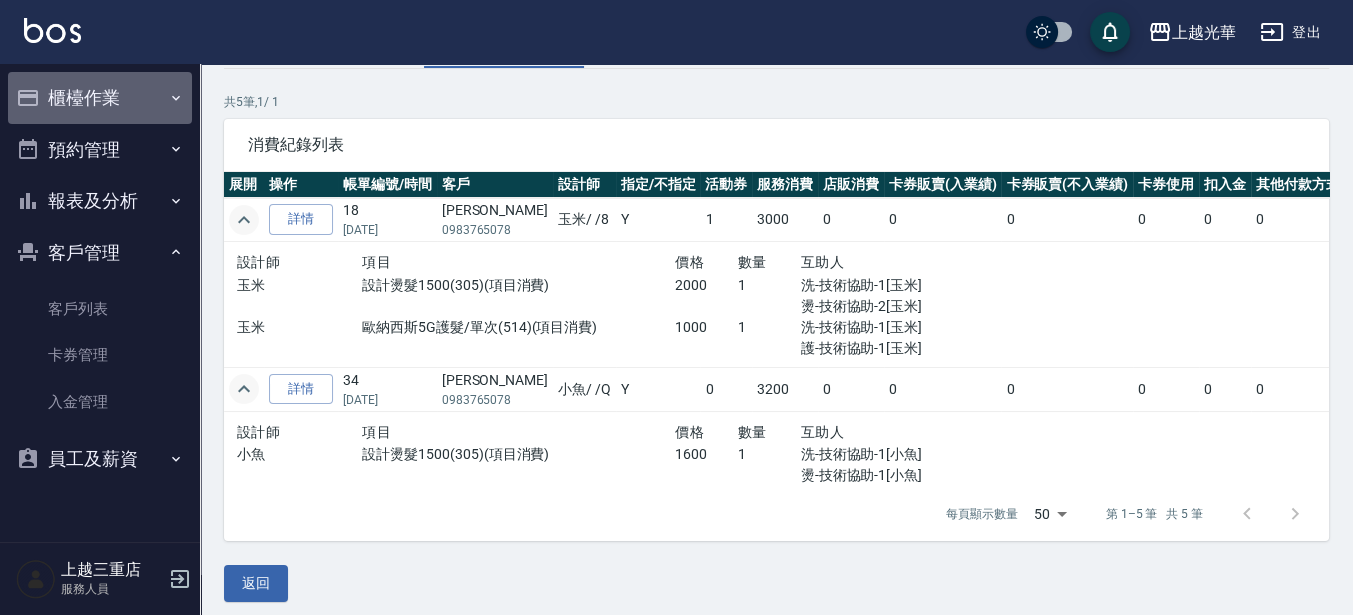 click on "櫃檯作業" at bounding box center [100, 98] 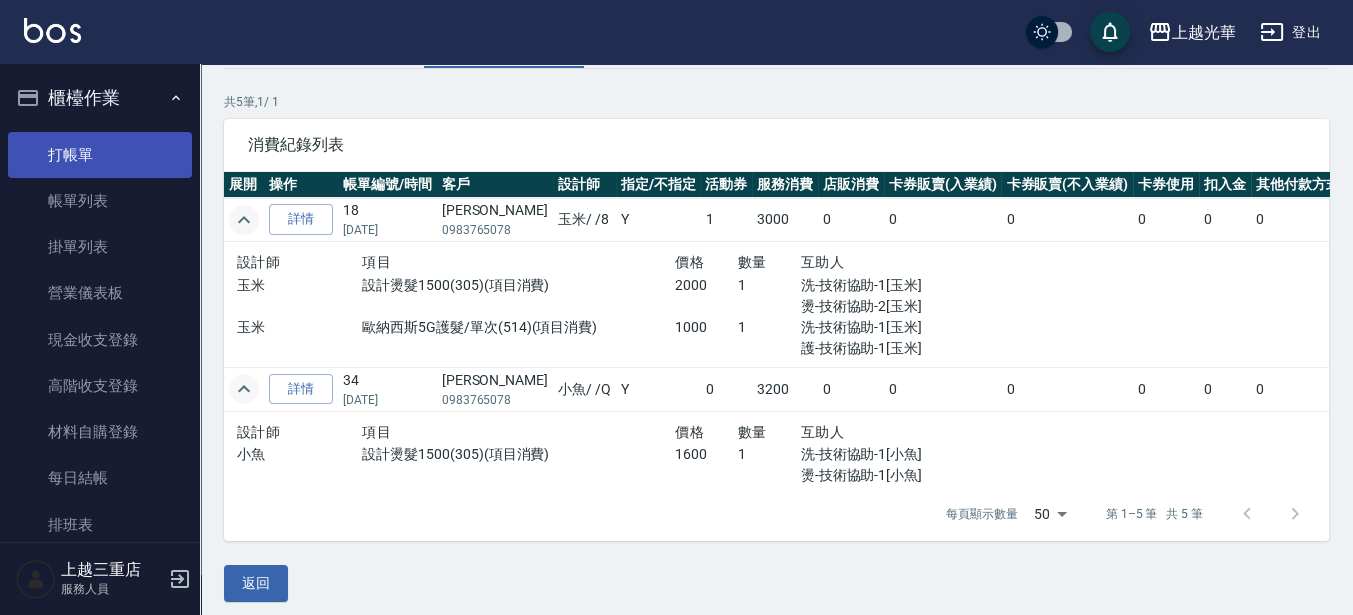 click on "打帳單" at bounding box center [100, 155] 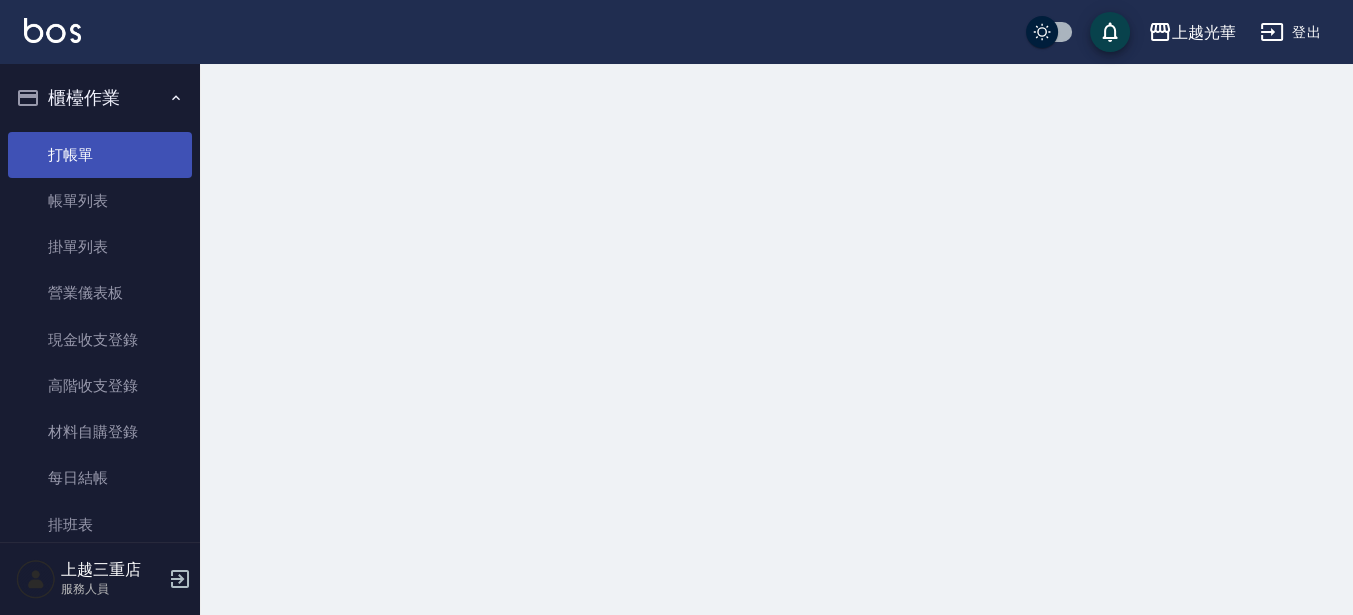 scroll, scrollTop: 0, scrollLeft: 0, axis: both 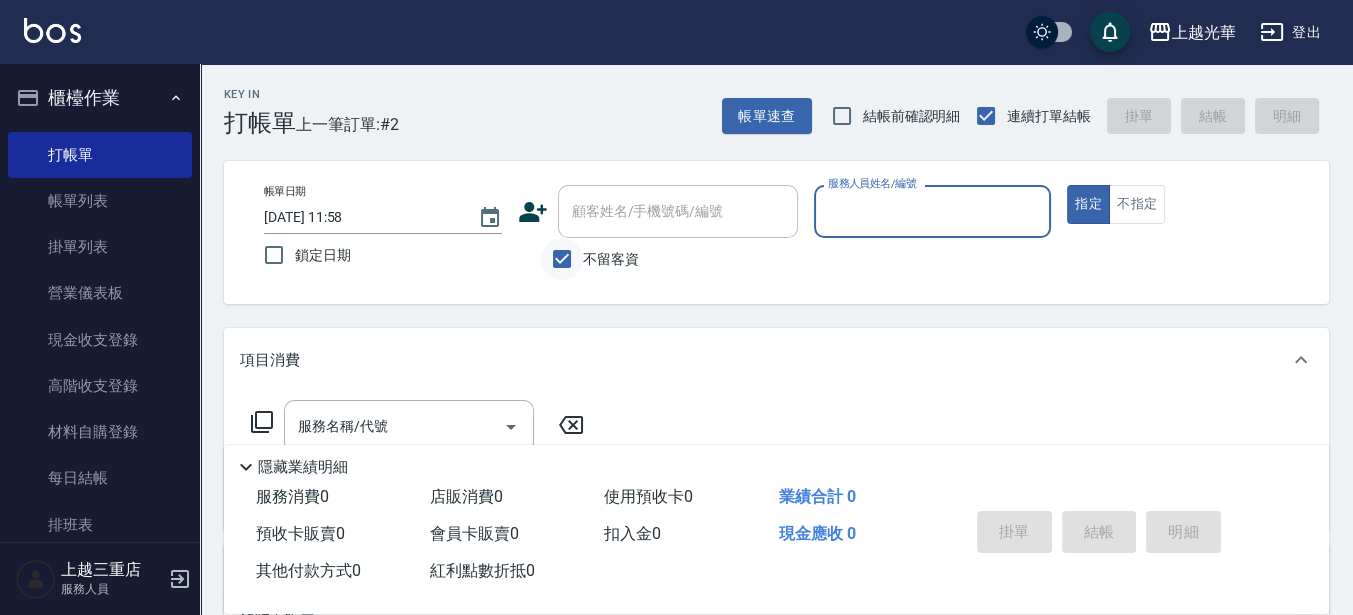 click on "不留客資" at bounding box center (562, 259) 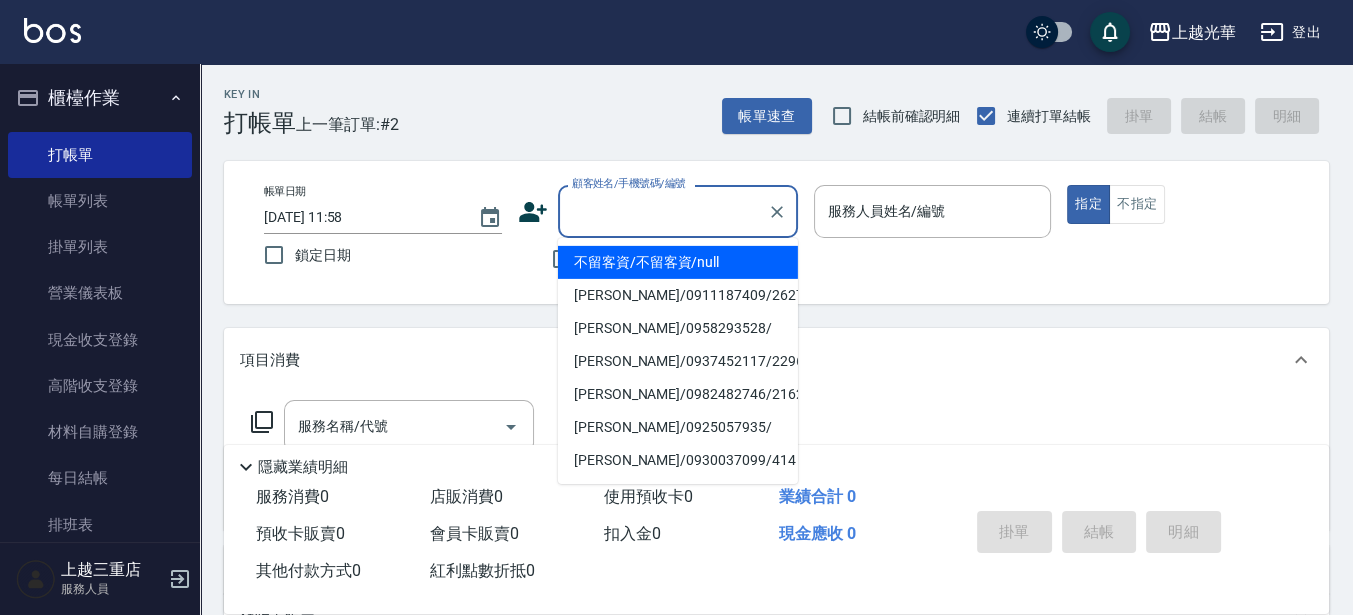 click on "顧客姓名/手機號碼/編號" at bounding box center (663, 211) 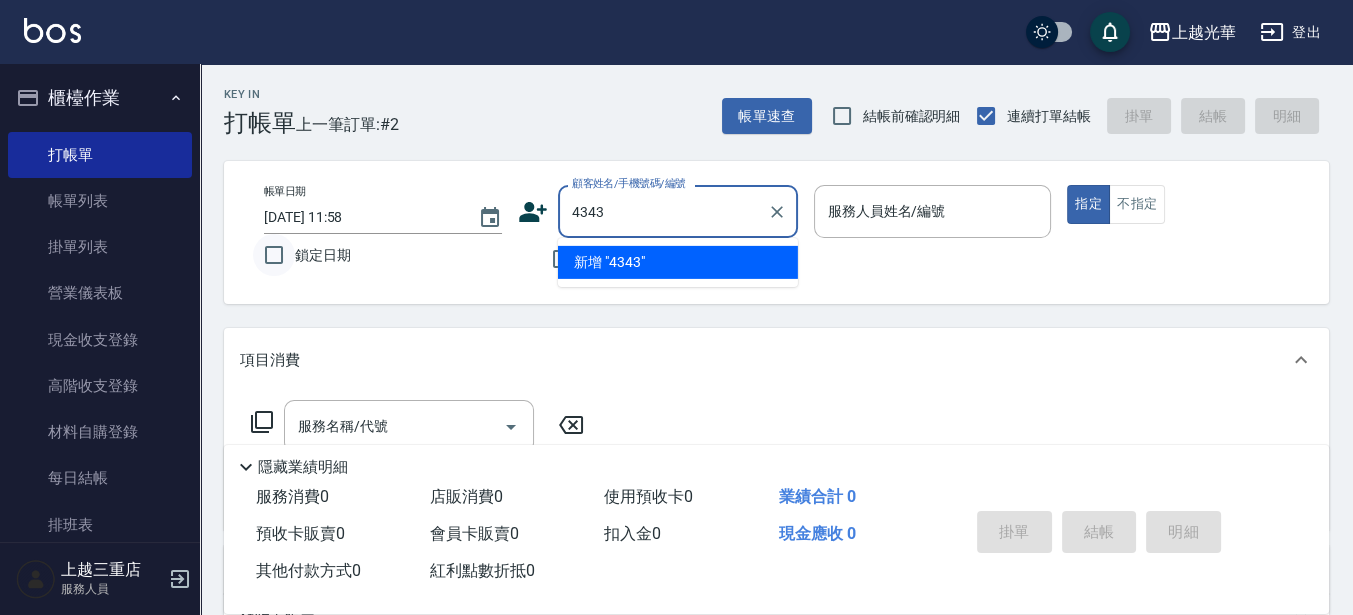 type on "4343" 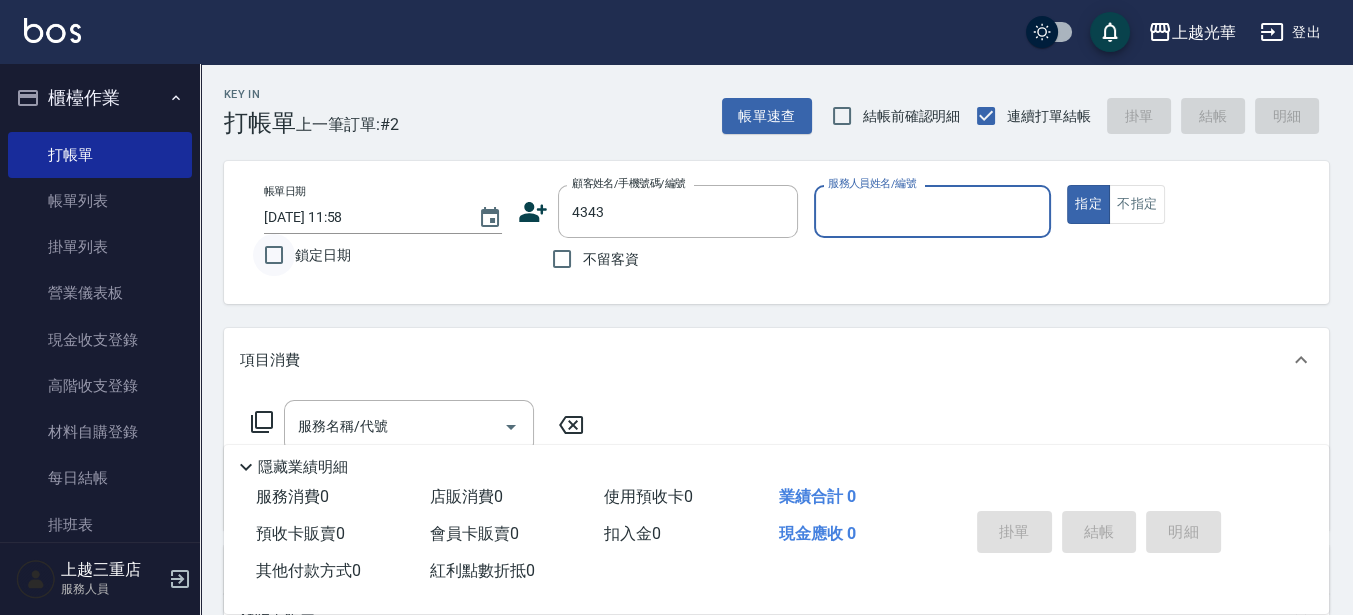 click on "指定" at bounding box center (1088, 204) 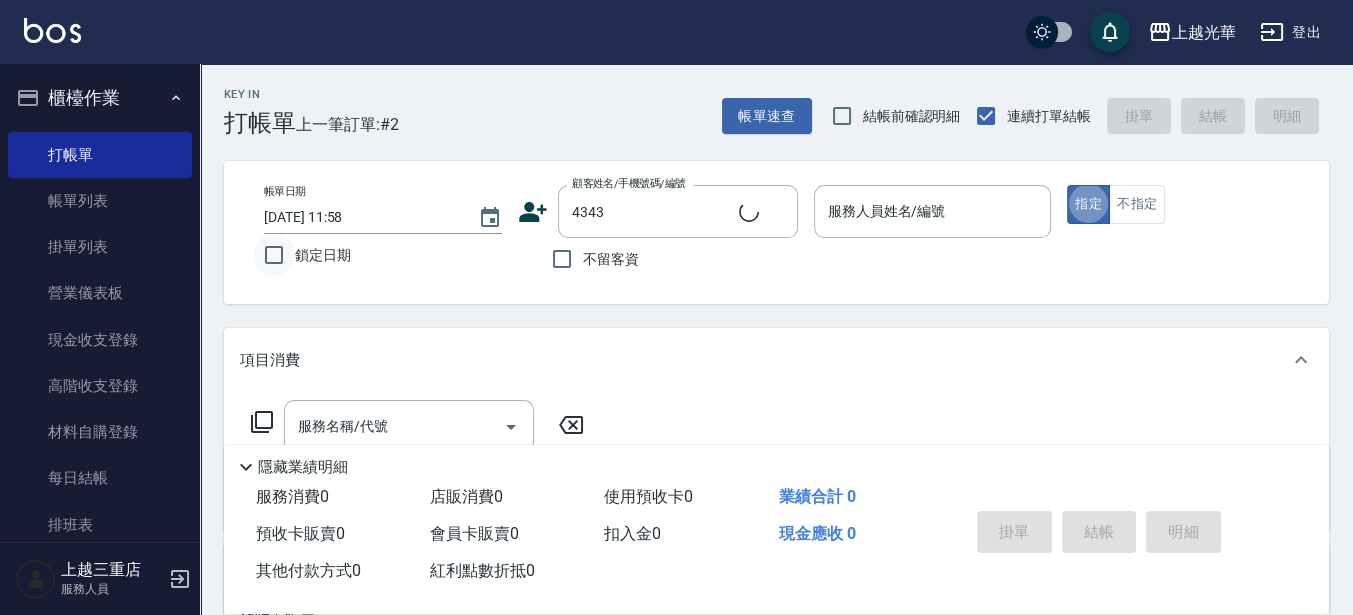 type on "蔡瑀倢/4343_蔡瑀倢/4343" 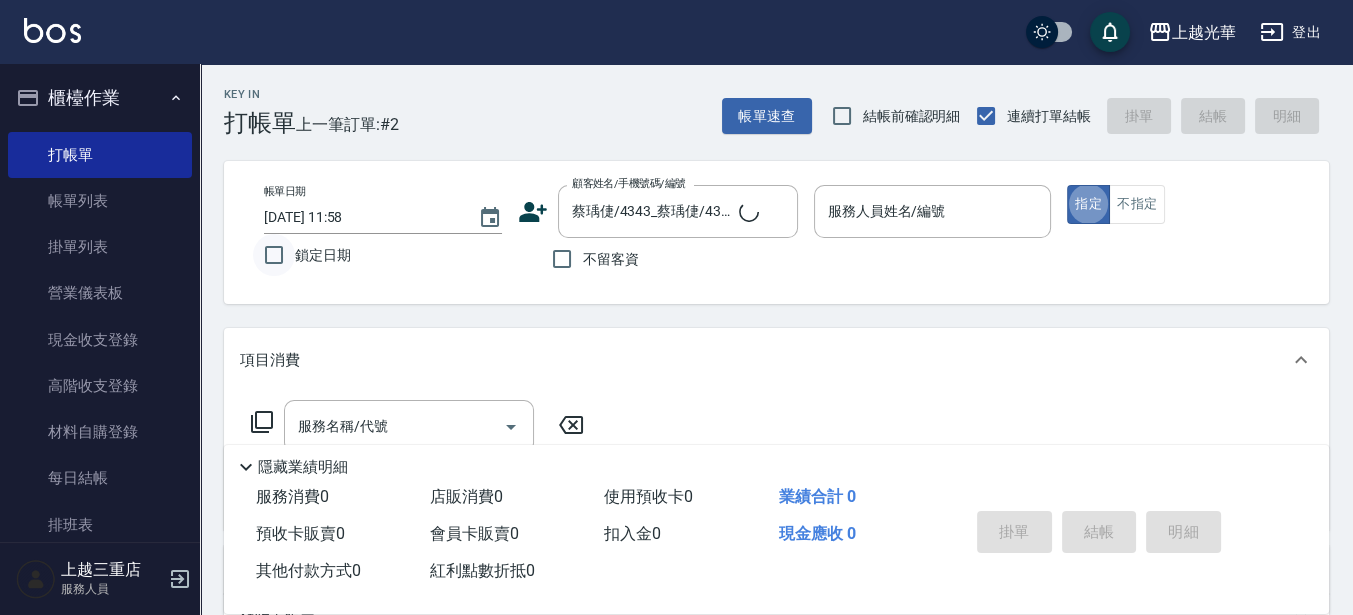 type on "小黑-3" 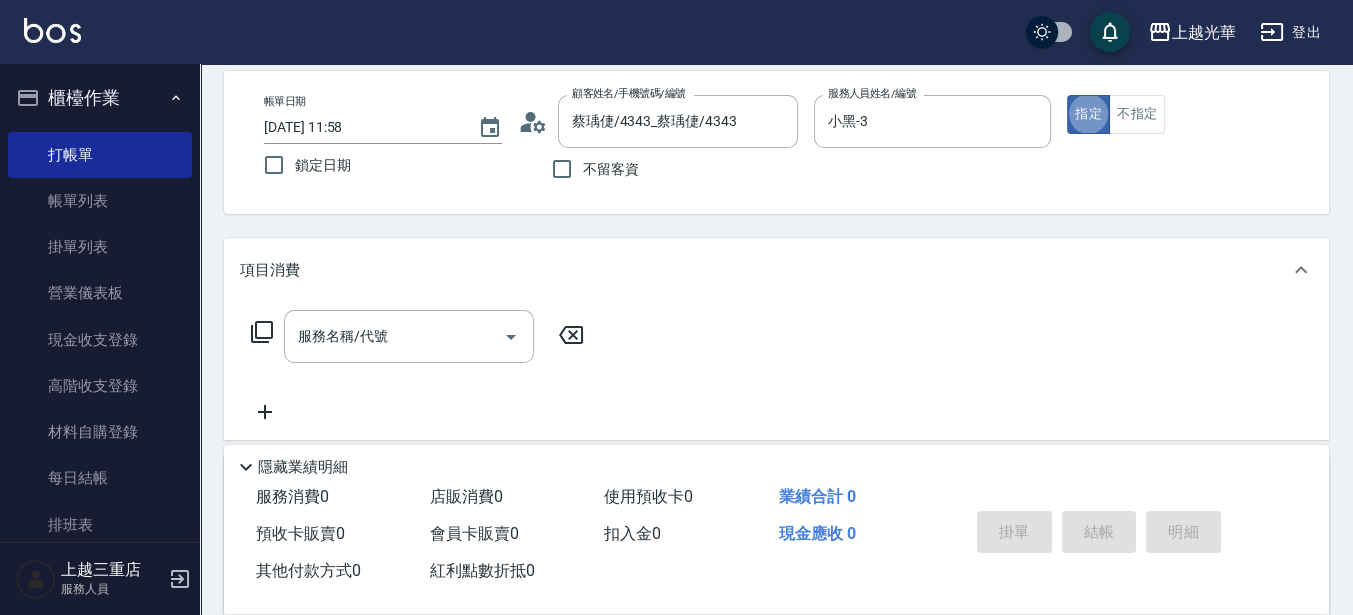 scroll, scrollTop: 125, scrollLeft: 0, axis: vertical 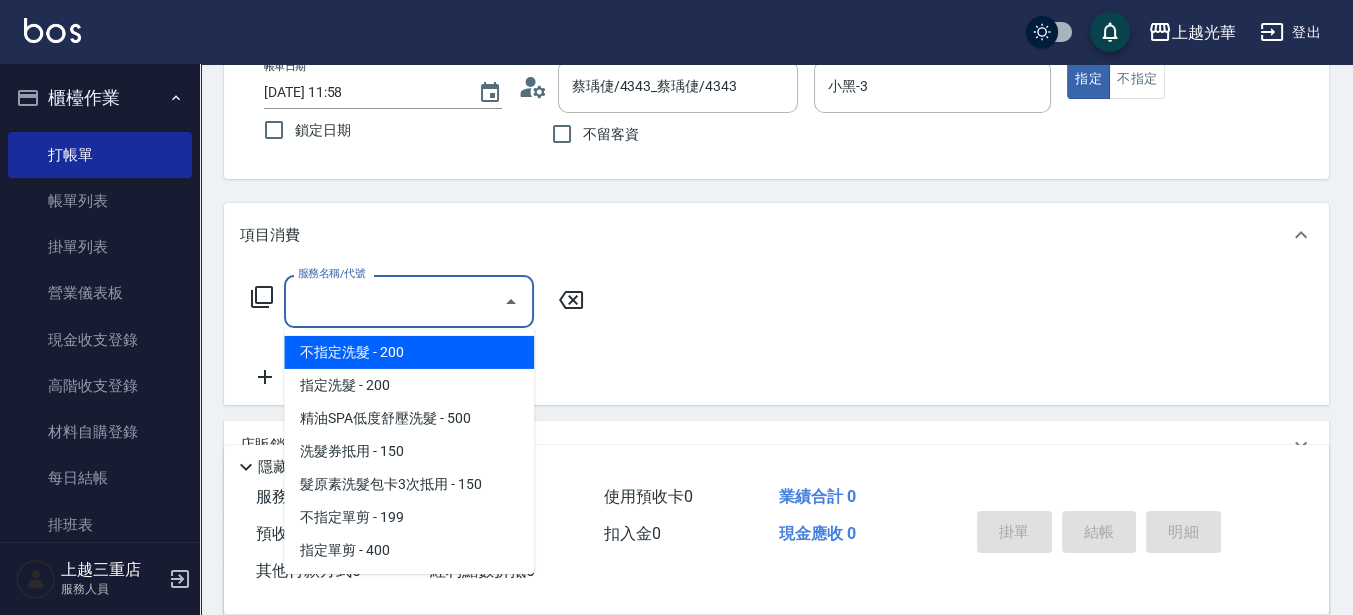 click on "服務名稱/代號" at bounding box center (394, 301) 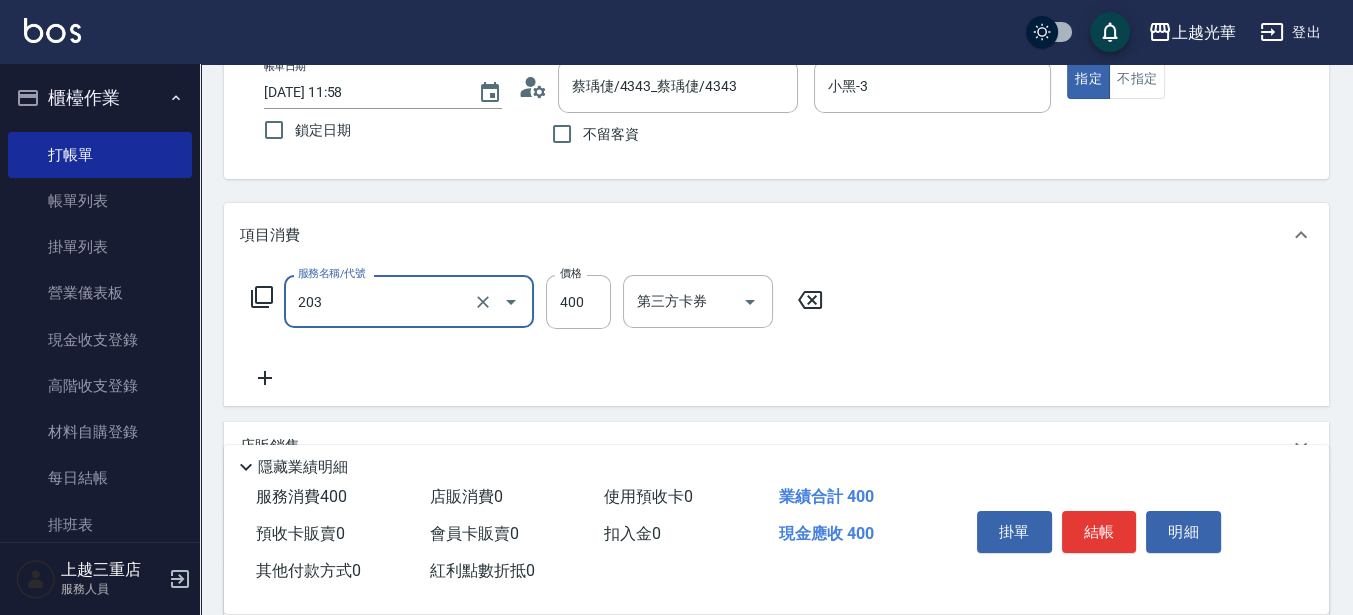 type on "指定單剪(203)" 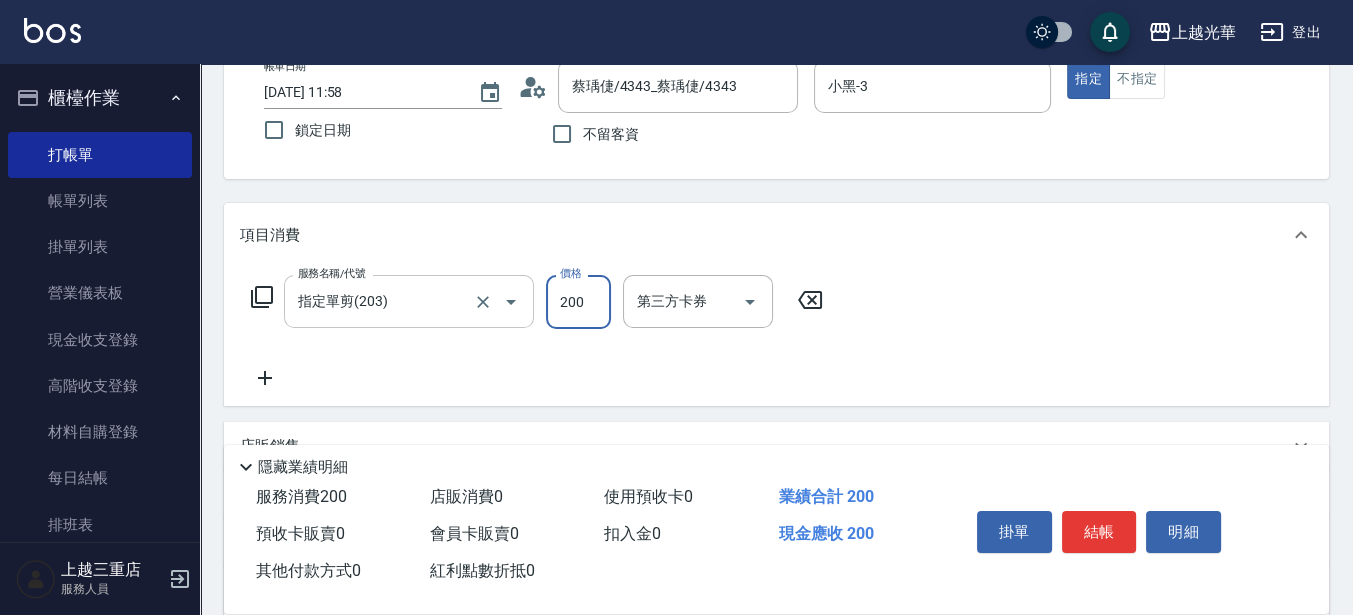type on "200" 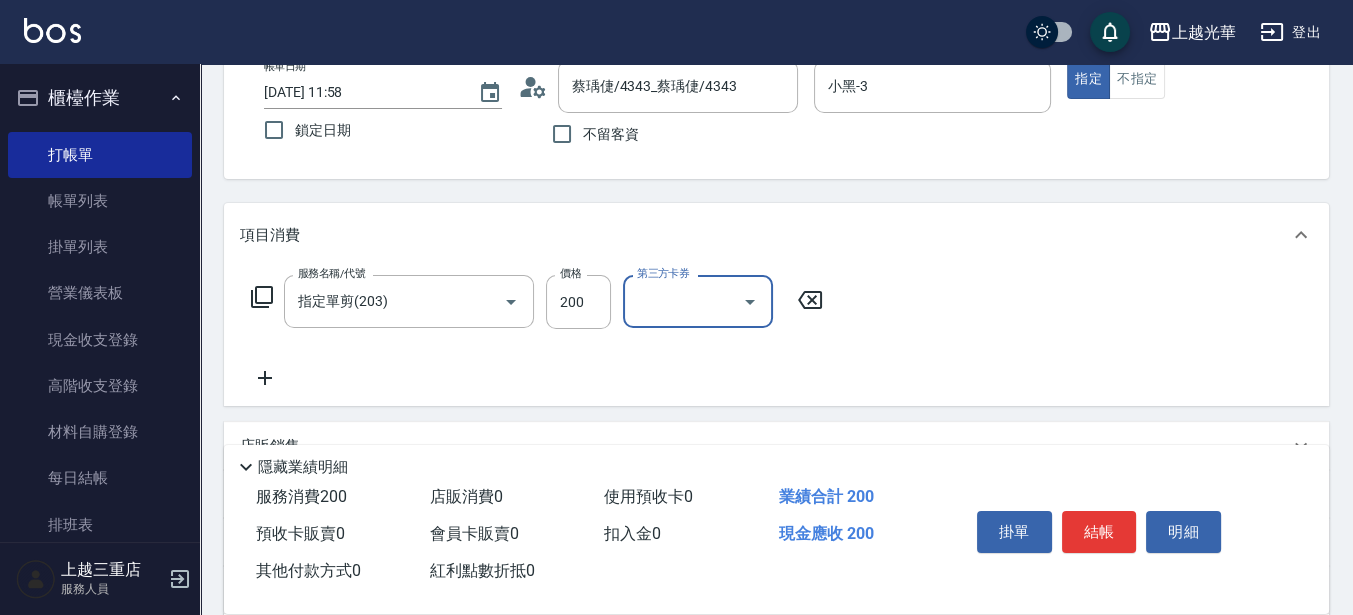 scroll, scrollTop: 0, scrollLeft: 0, axis: both 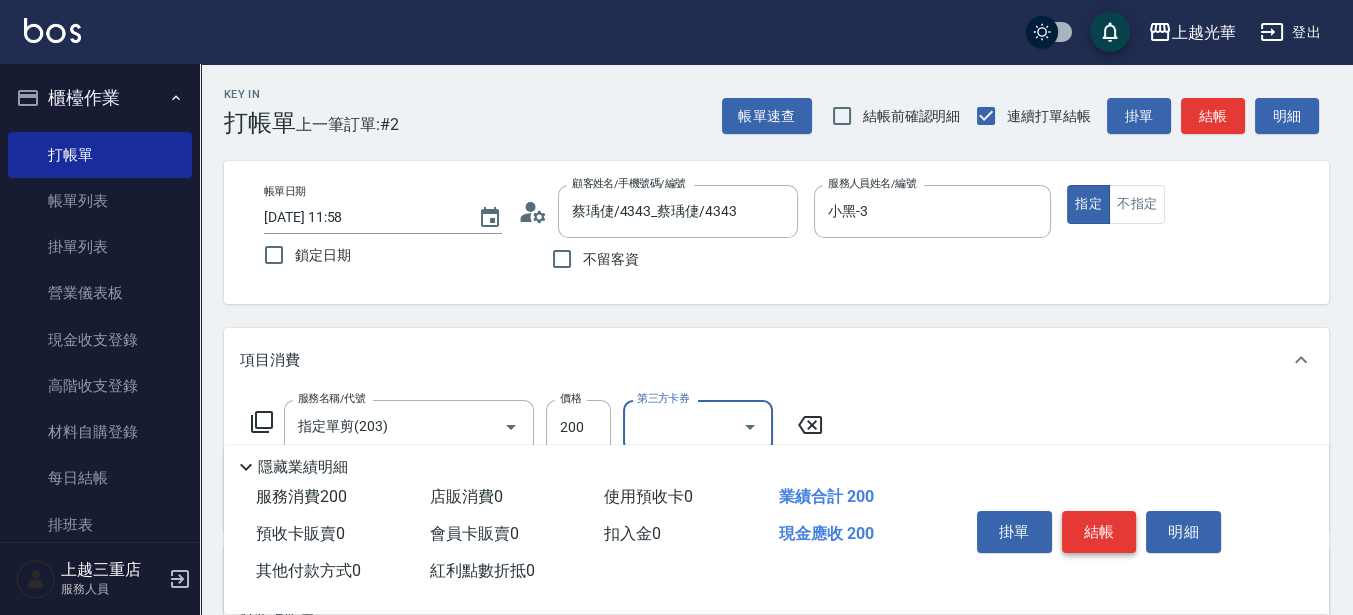 click on "結帳" at bounding box center (1099, 532) 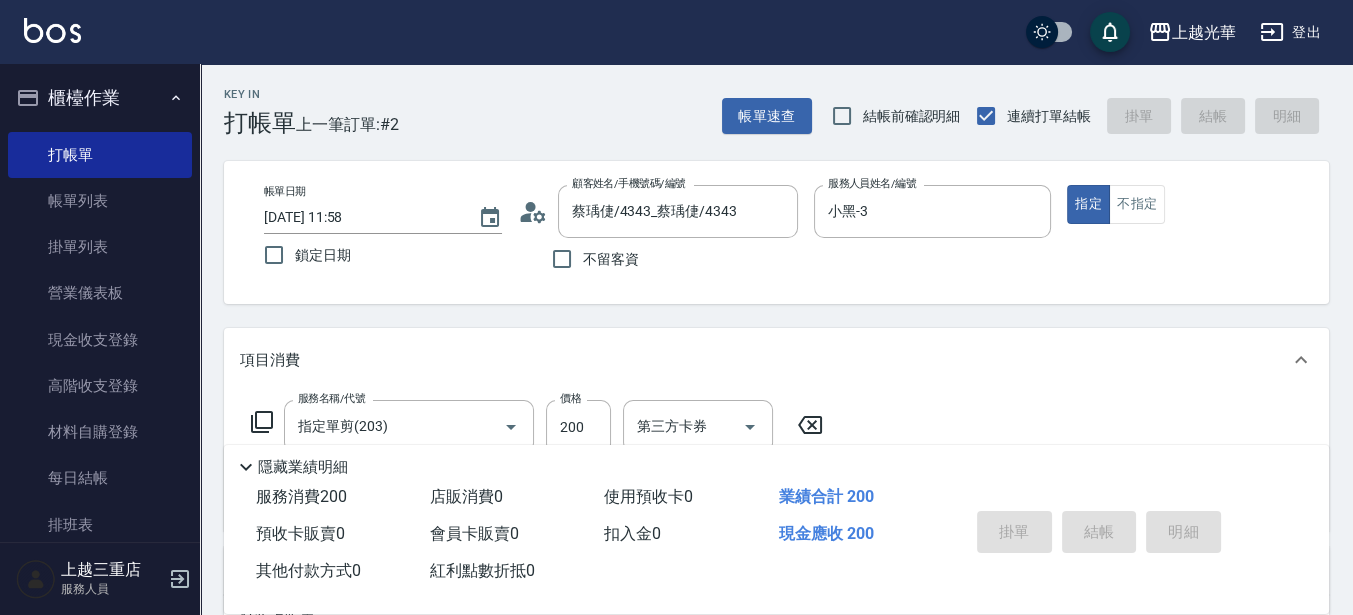 type on "[DATE] 12:08" 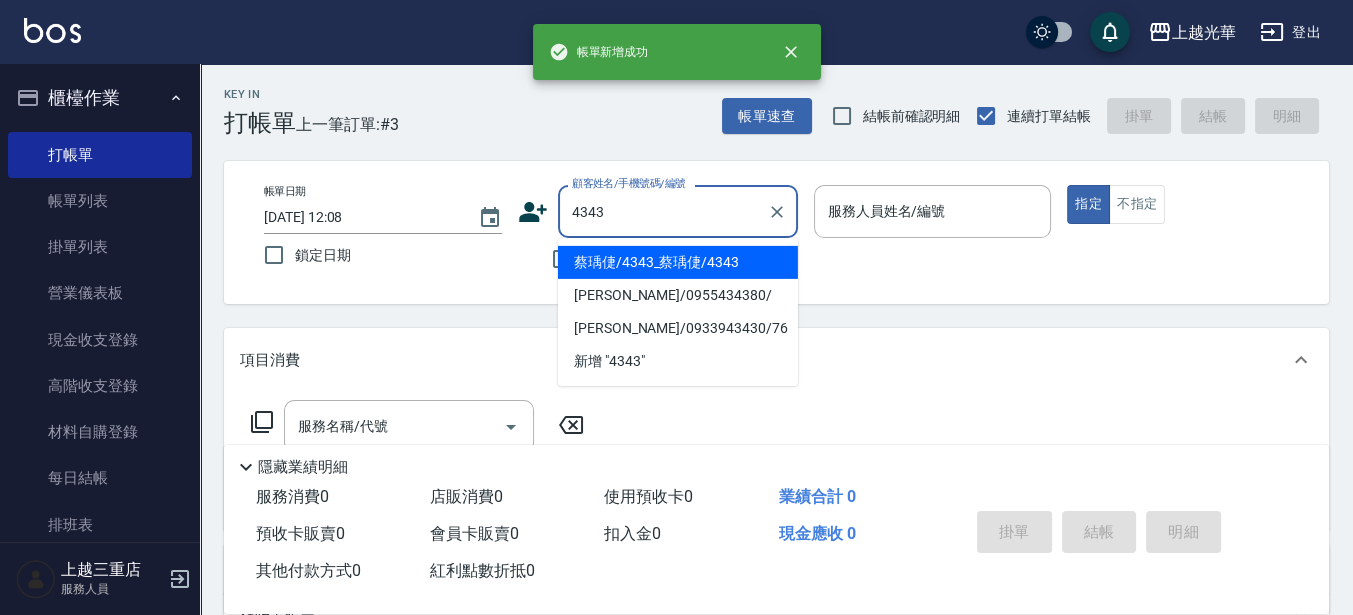 click on "指定" at bounding box center [1088, 204] 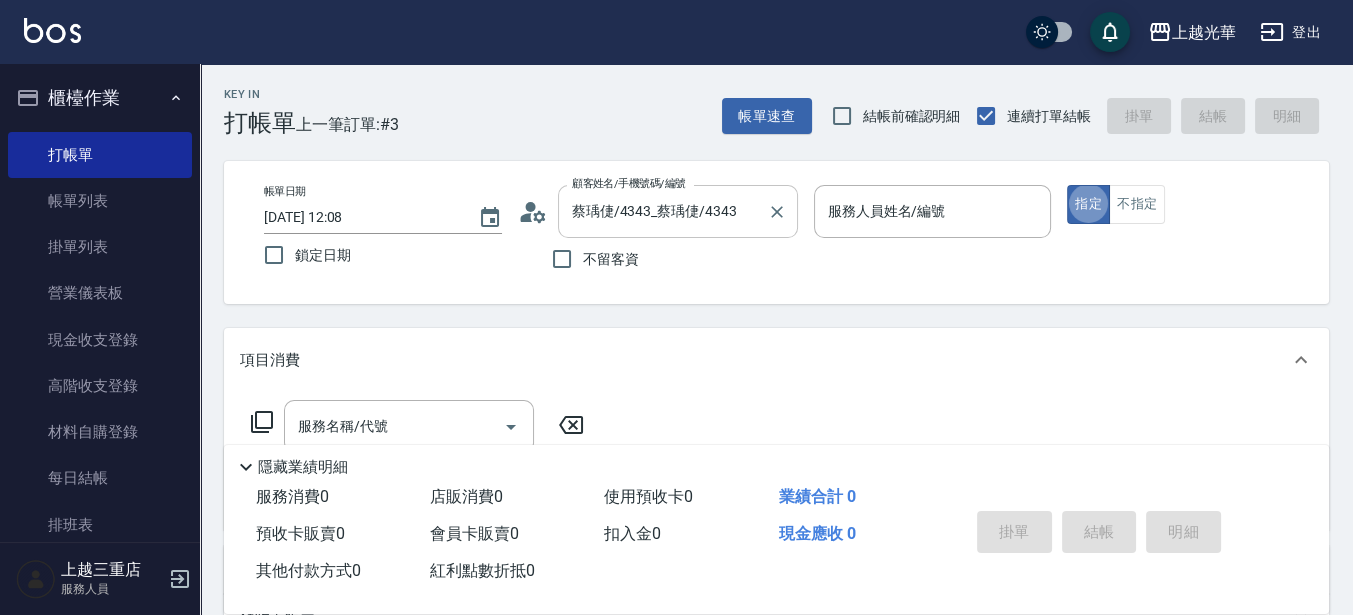 type on "小黑-3" 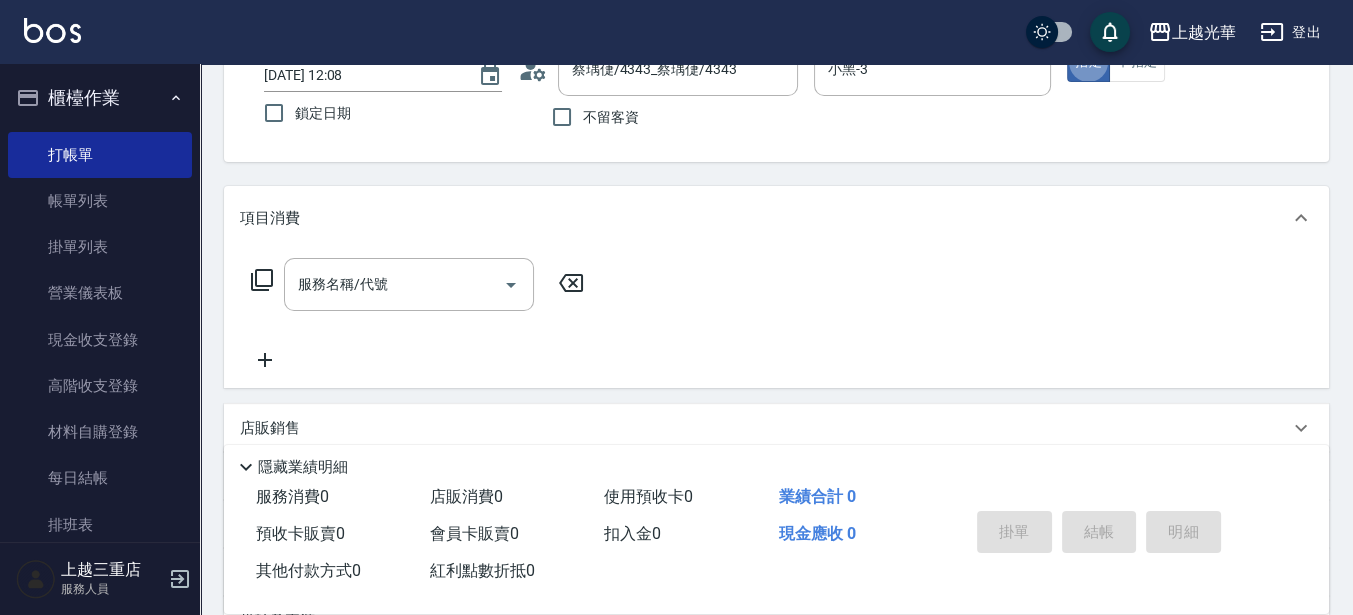 scroll, scrollTop: 250, scrollLeft: 0, axis: vertical 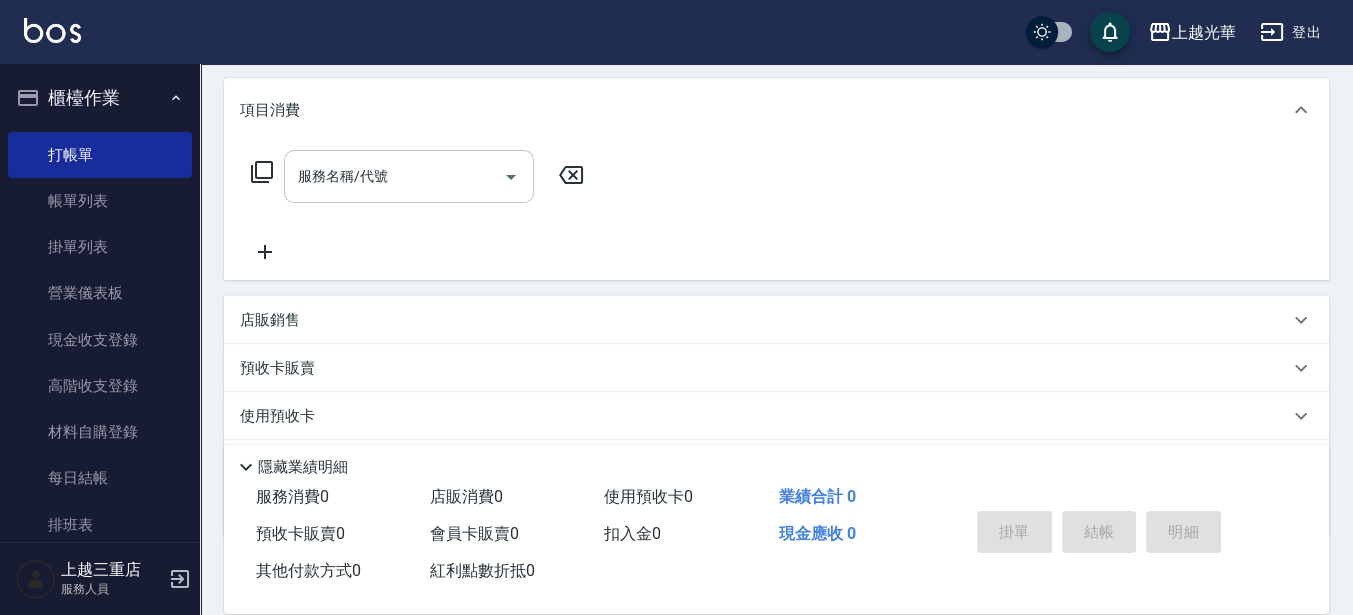 click on "服務名稱/代號" at bounding box center [394, 176] 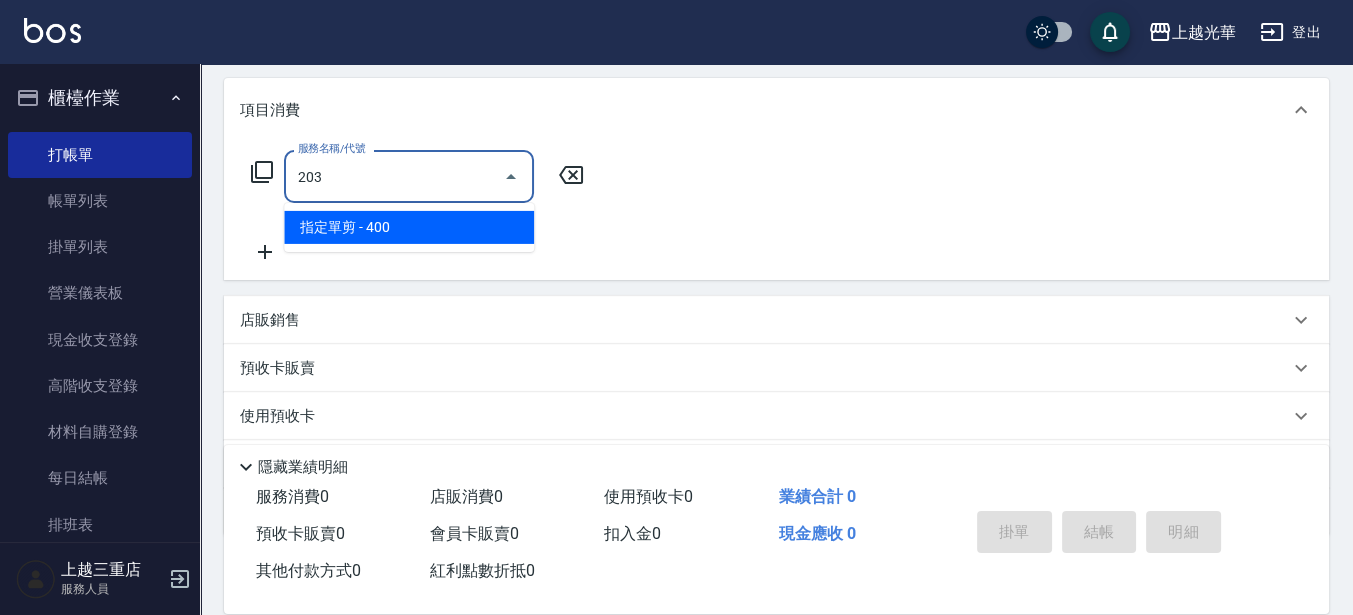 type on "指定單剪(203)" 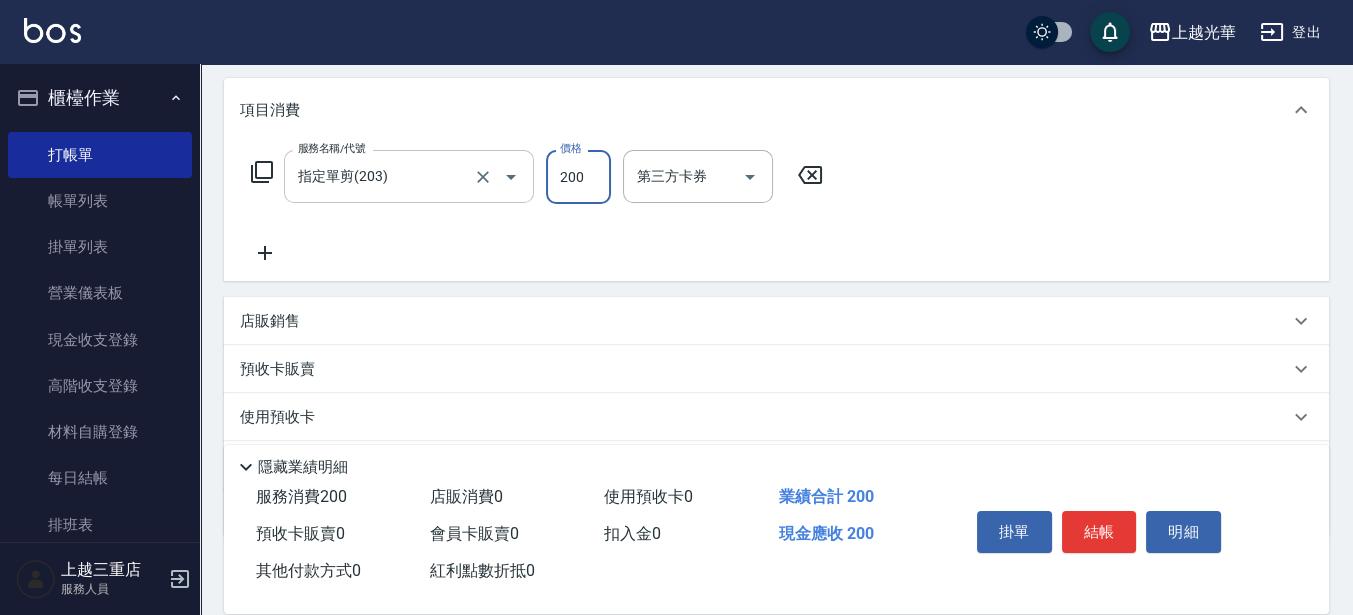 type on "200" 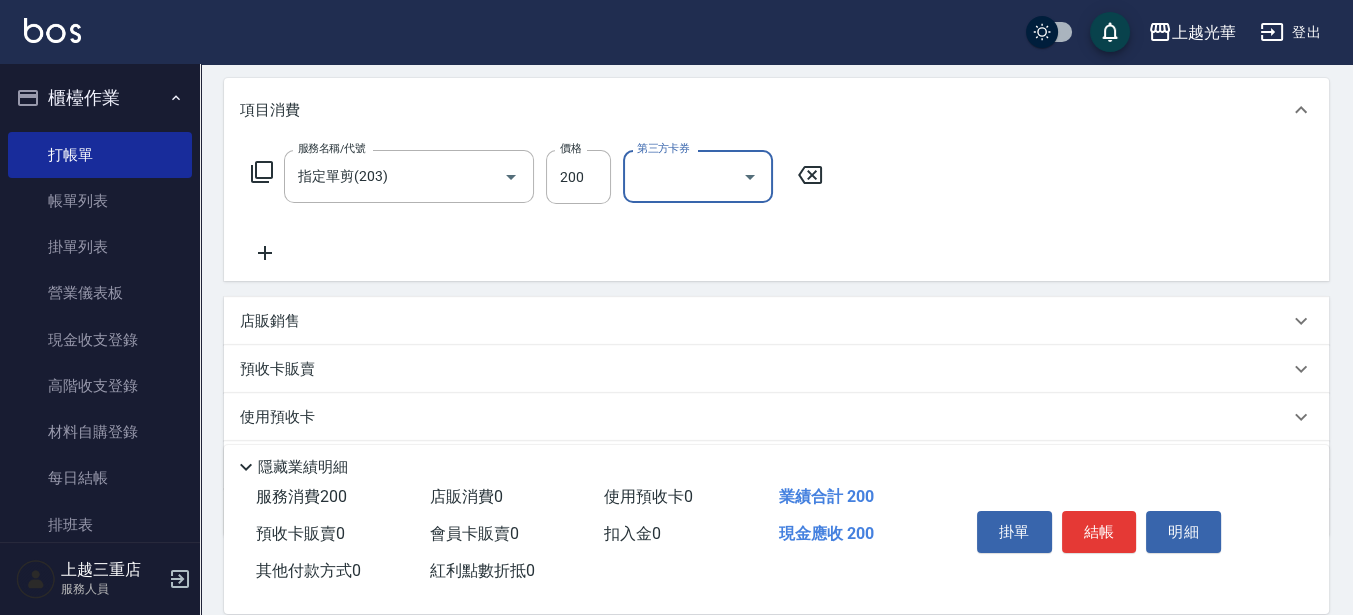 scroll, scrollTop: 125, scrollLeft: 0, axis: vertical 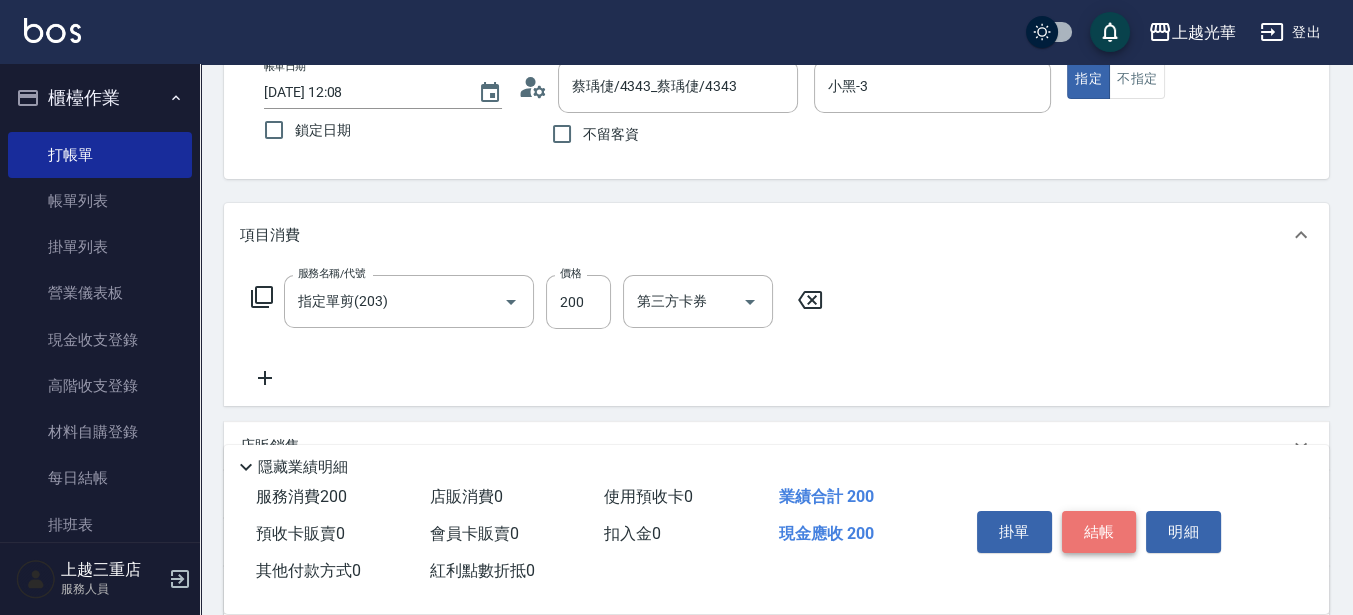 click on "結帳" at bounding box center [1099, 532] 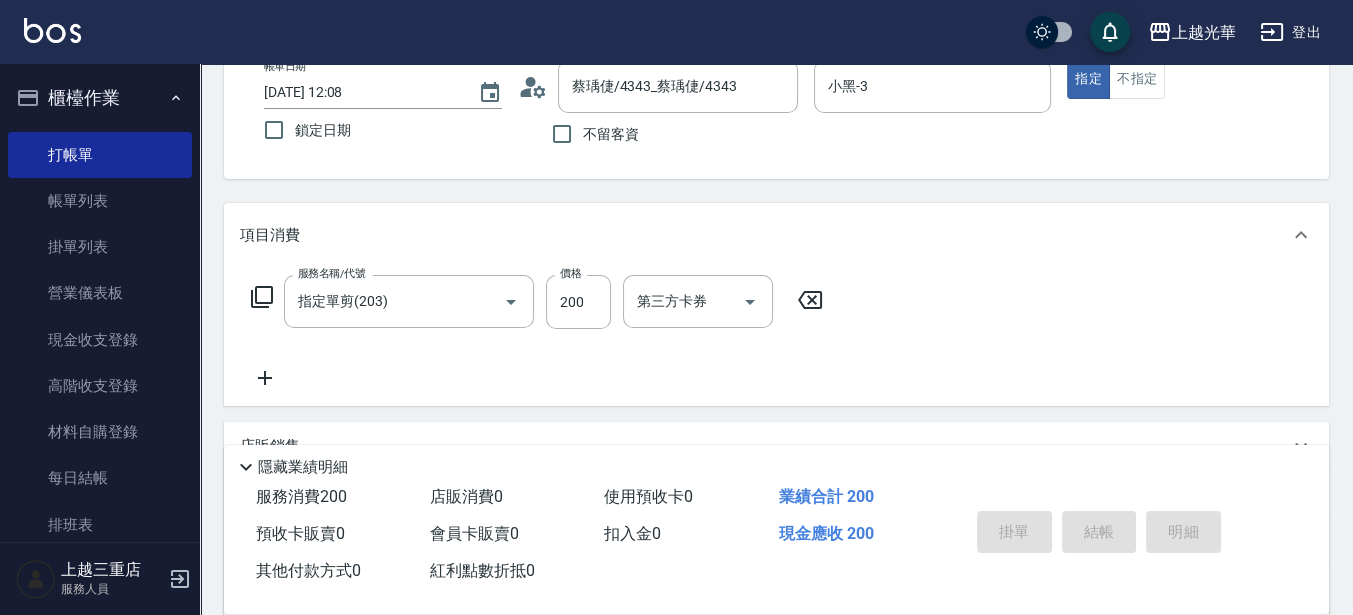 type 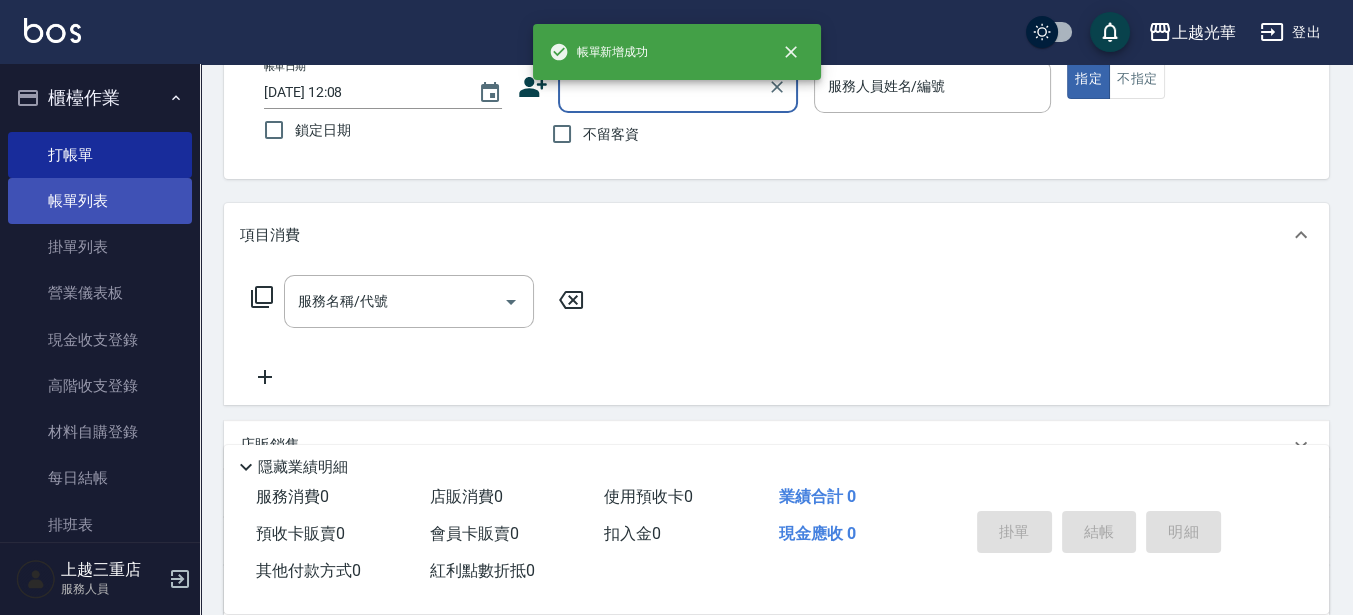click on "帳單列表" at bounding box center [100, 201] 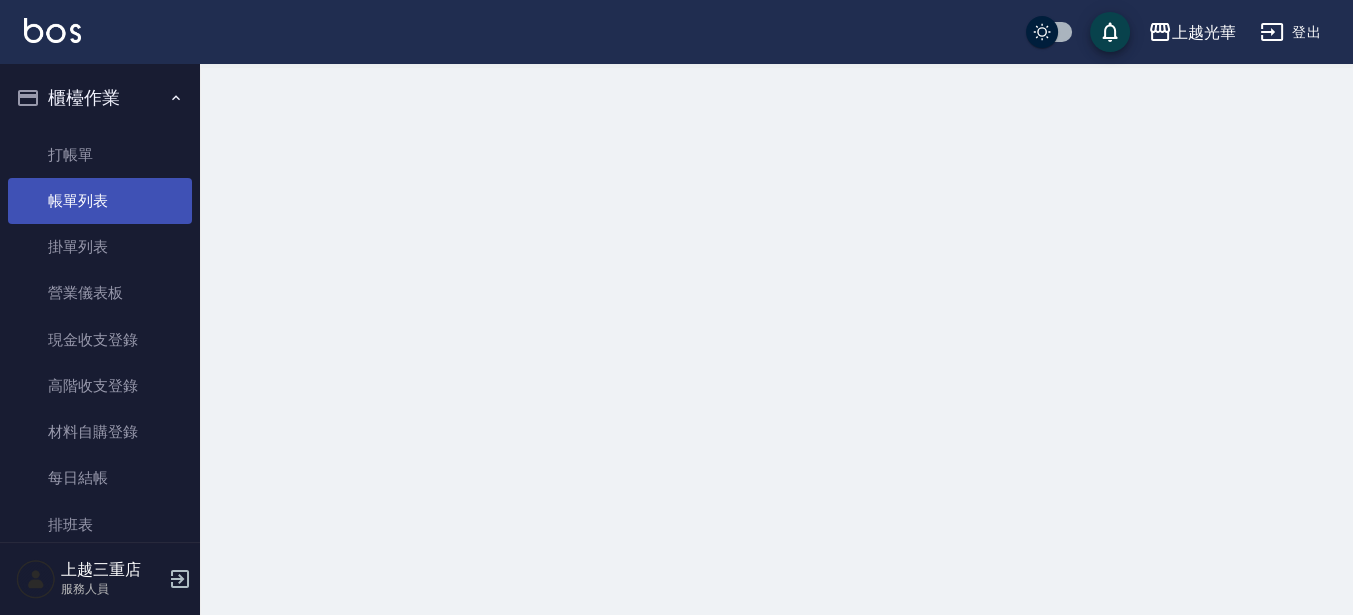 scroll, scrollTop: 0, scrollLeft: 0, axis: both 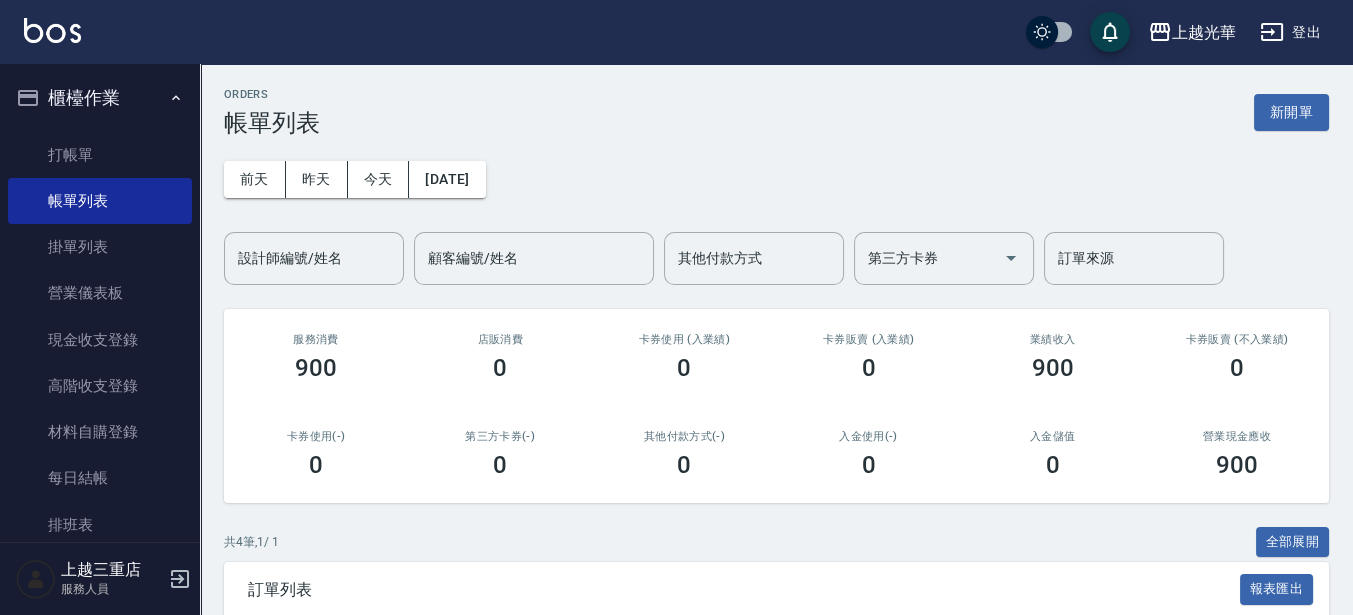 click on "設計師編號/姓名" at bounding box center [314, 258] 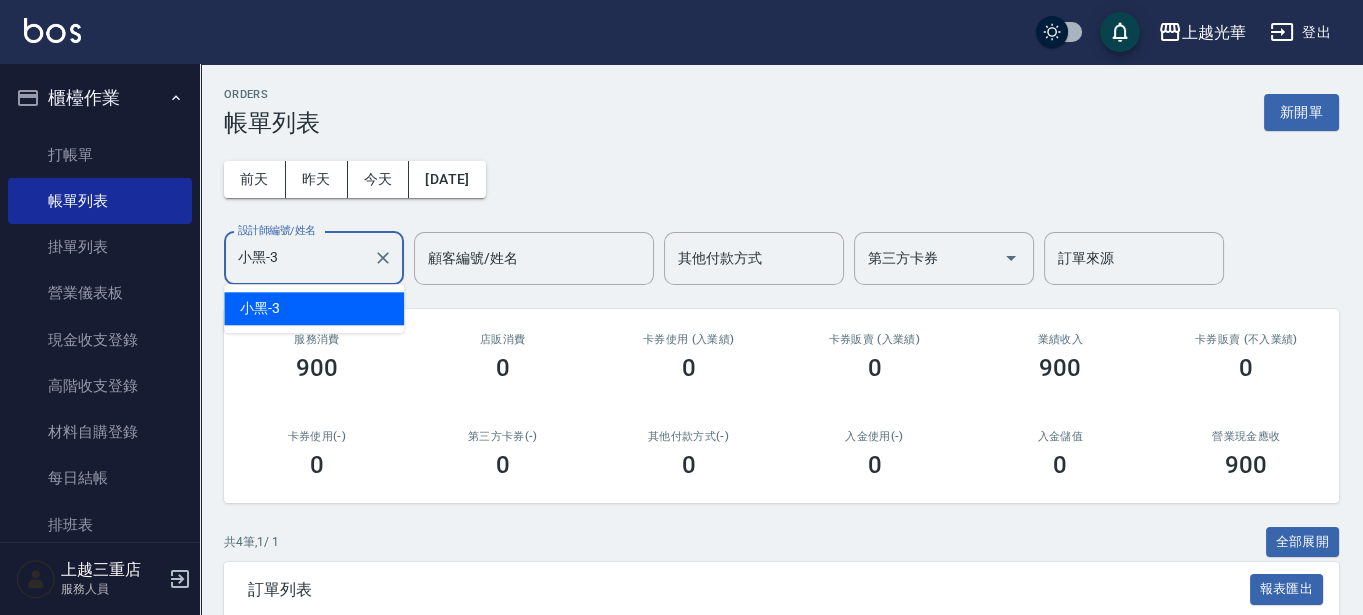 type on "小黑-3" 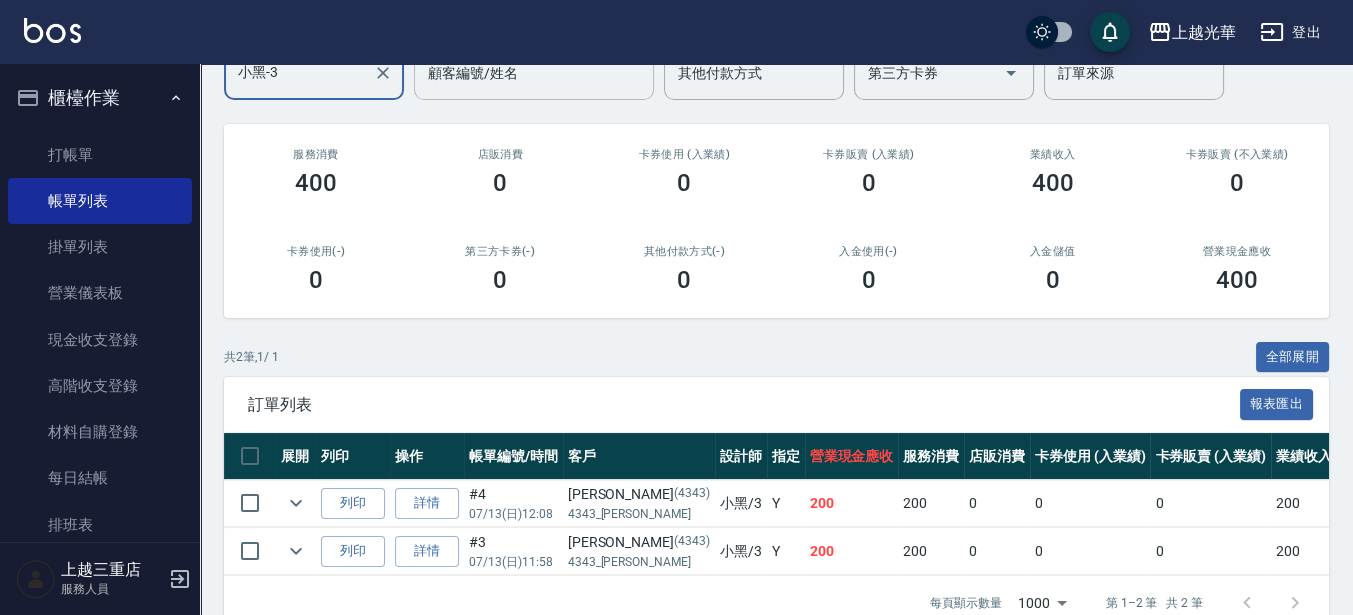 scroll, scrollTop: 240, scrollLeft: 0, axis: vertical 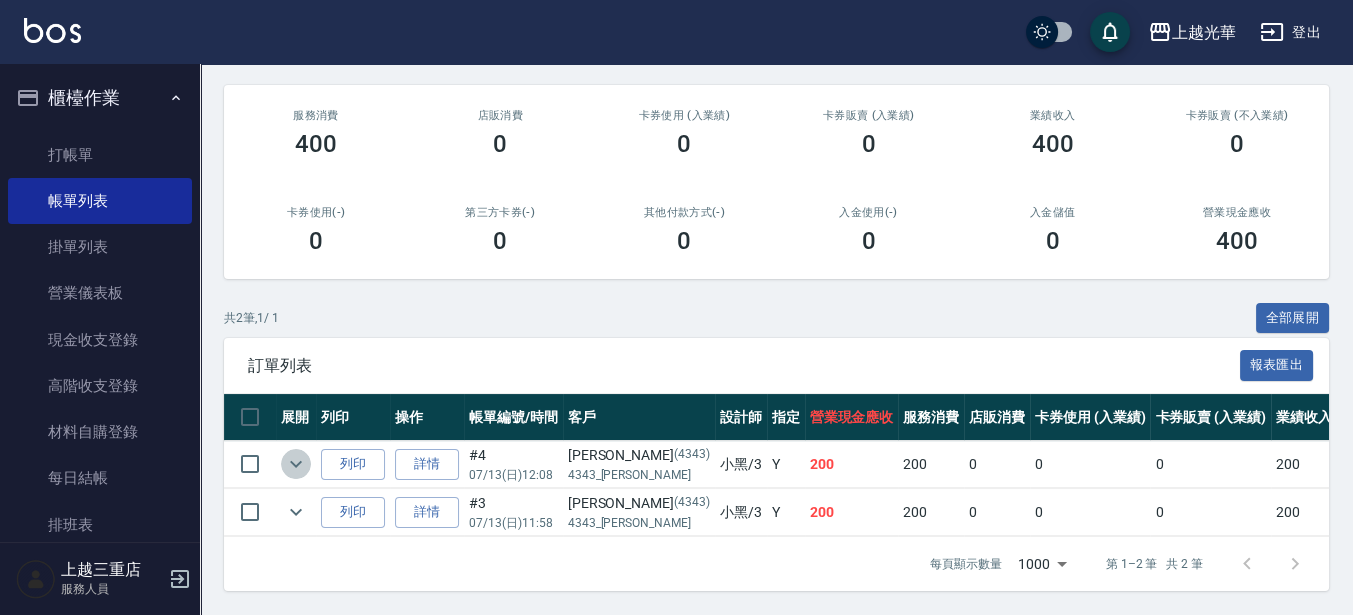click 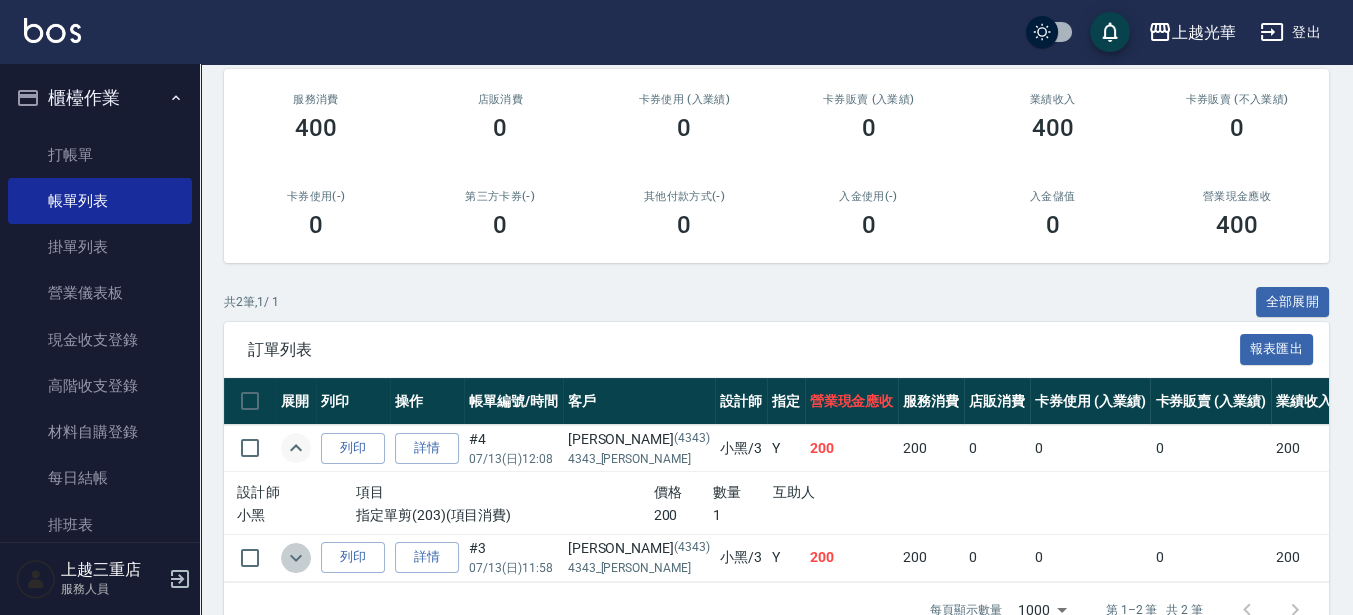 click 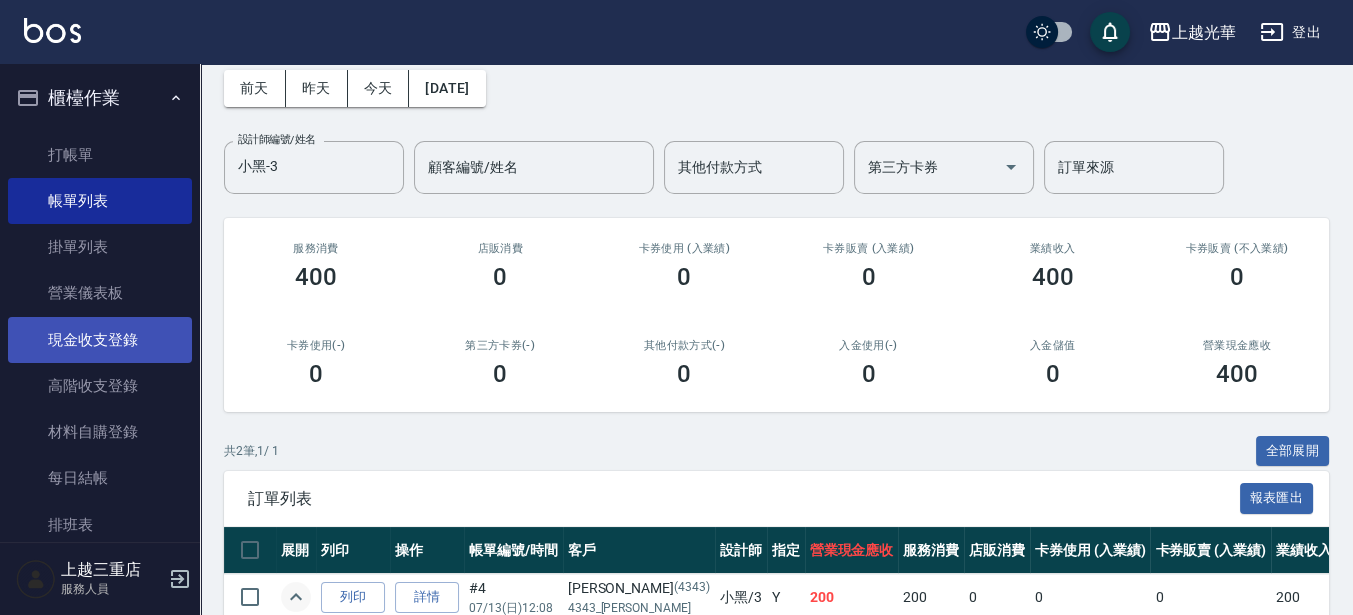 scroll, scrollTop: 0, scrollLeft: 0, axis: both 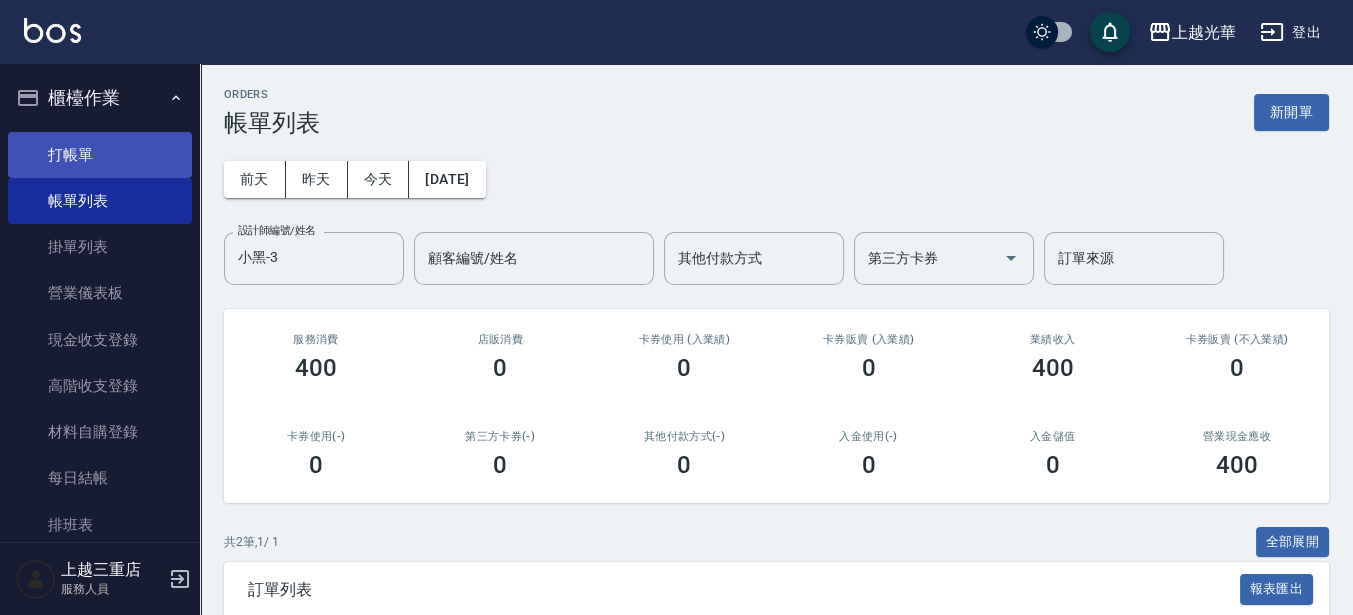 click on "打帳單" at bounding box center [100, 155] 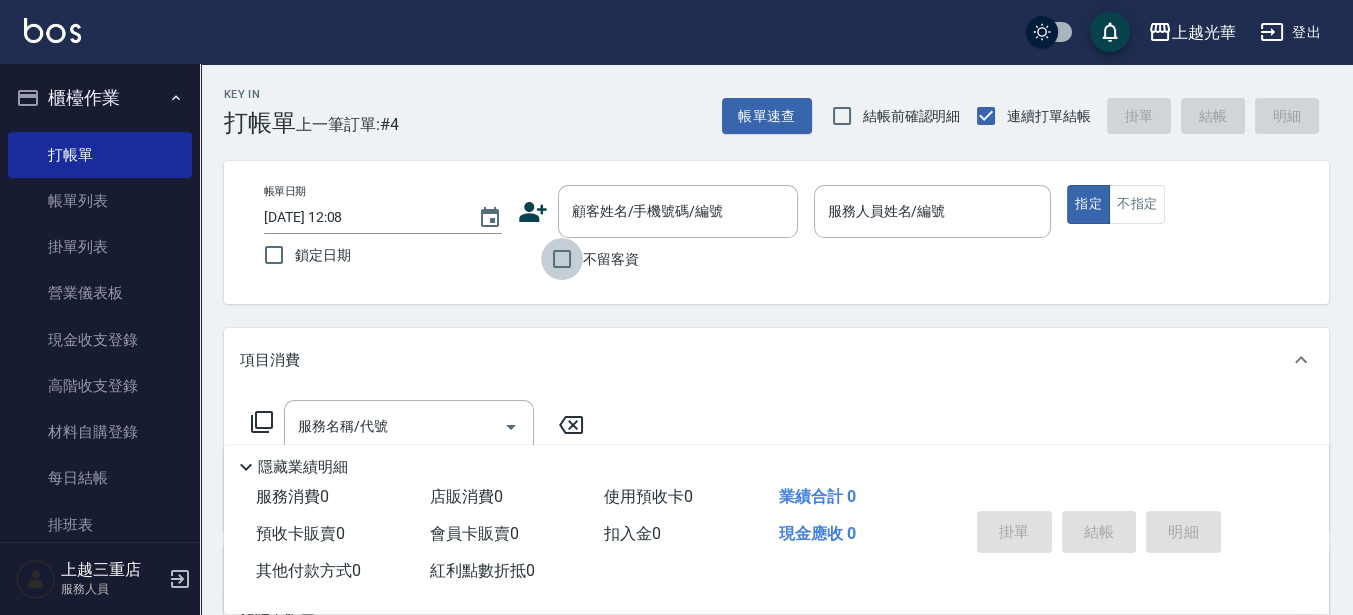click on "不留客資" at bounding box center (562, 259) 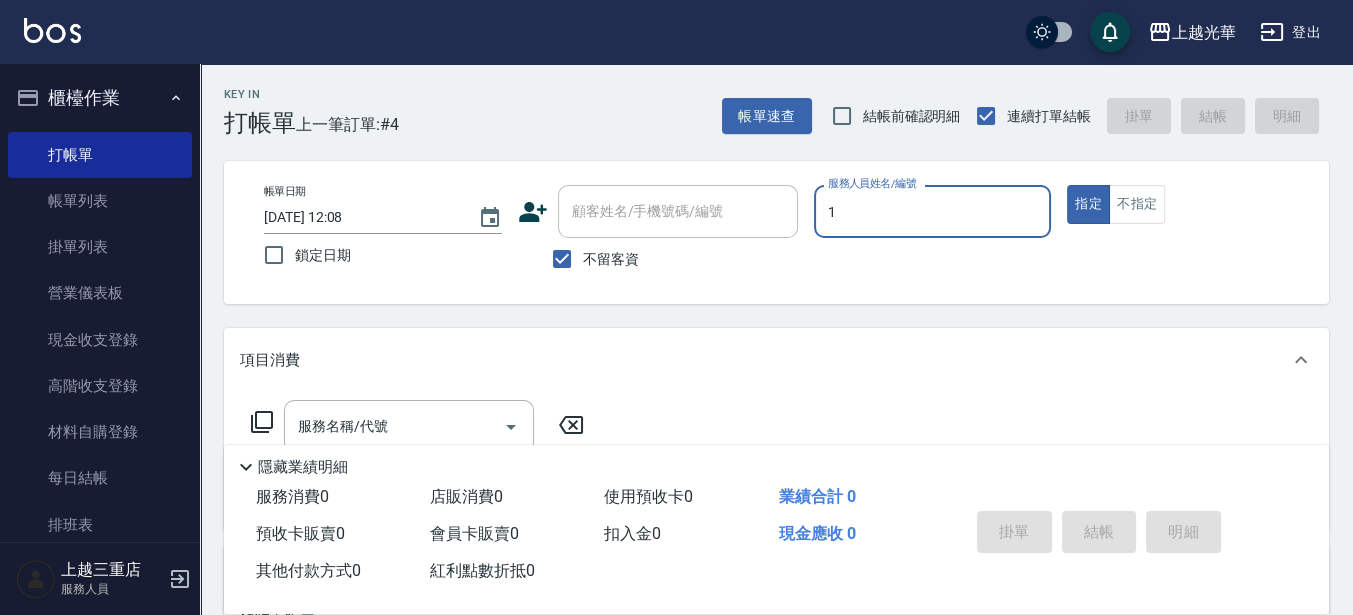 type on "1" 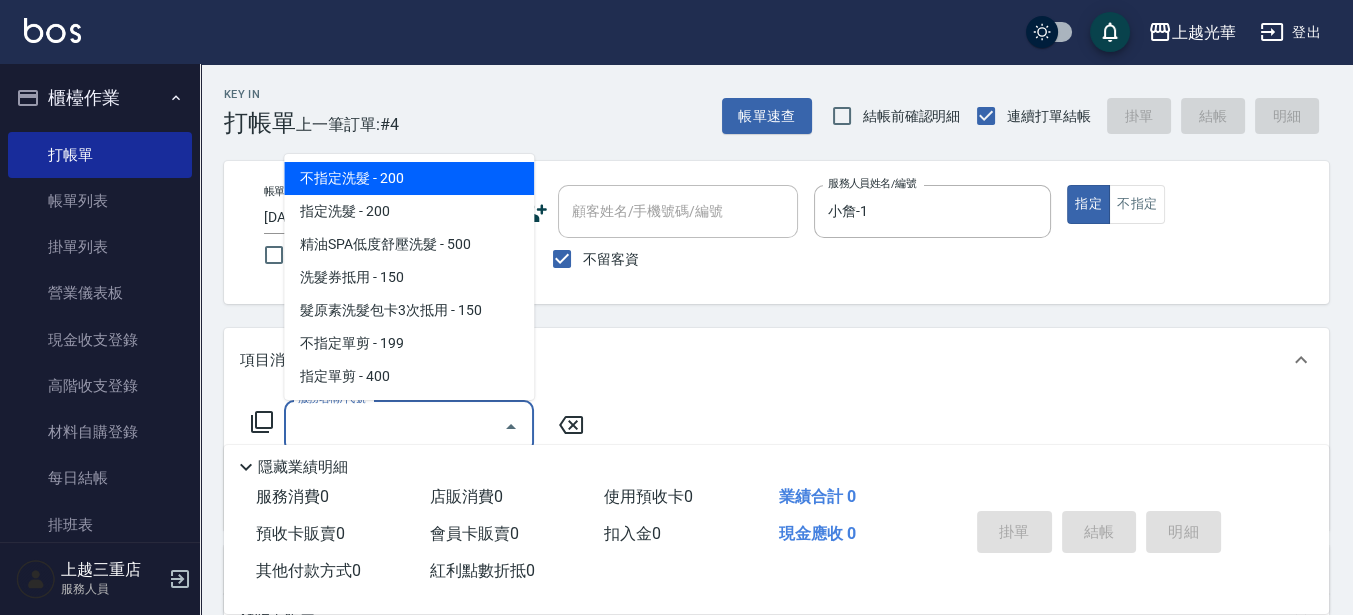 click on "服務名稱/代號" at bounding box center [394, 426] 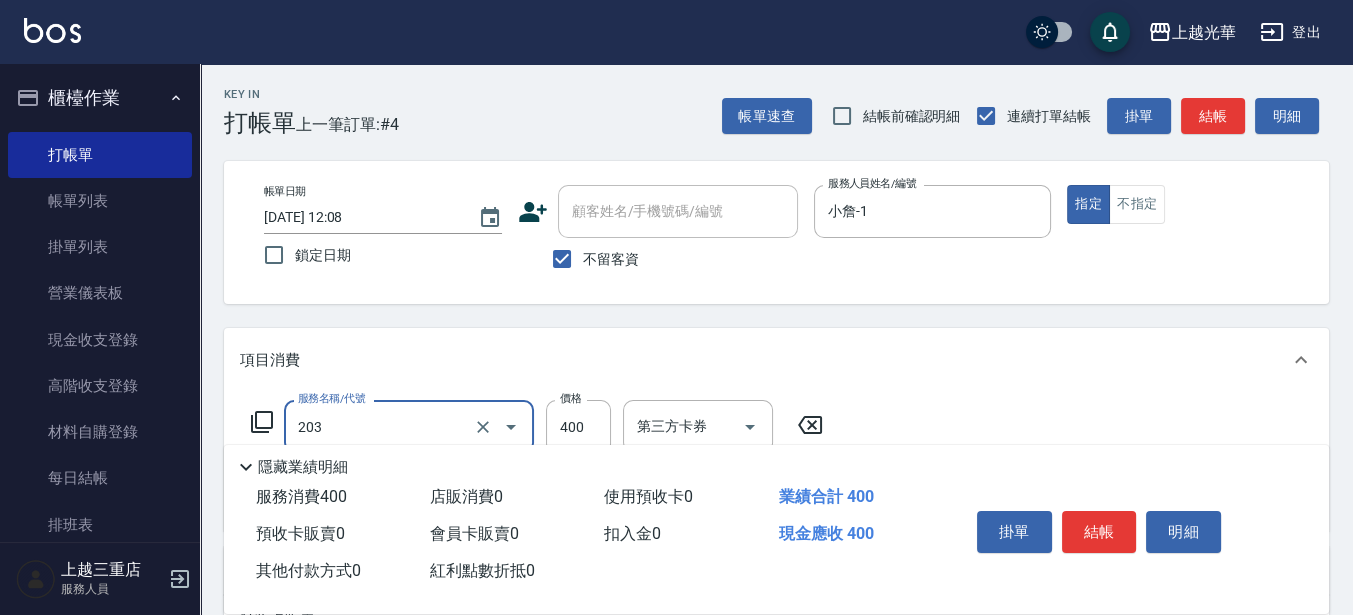 type on "指定單剪(203)" 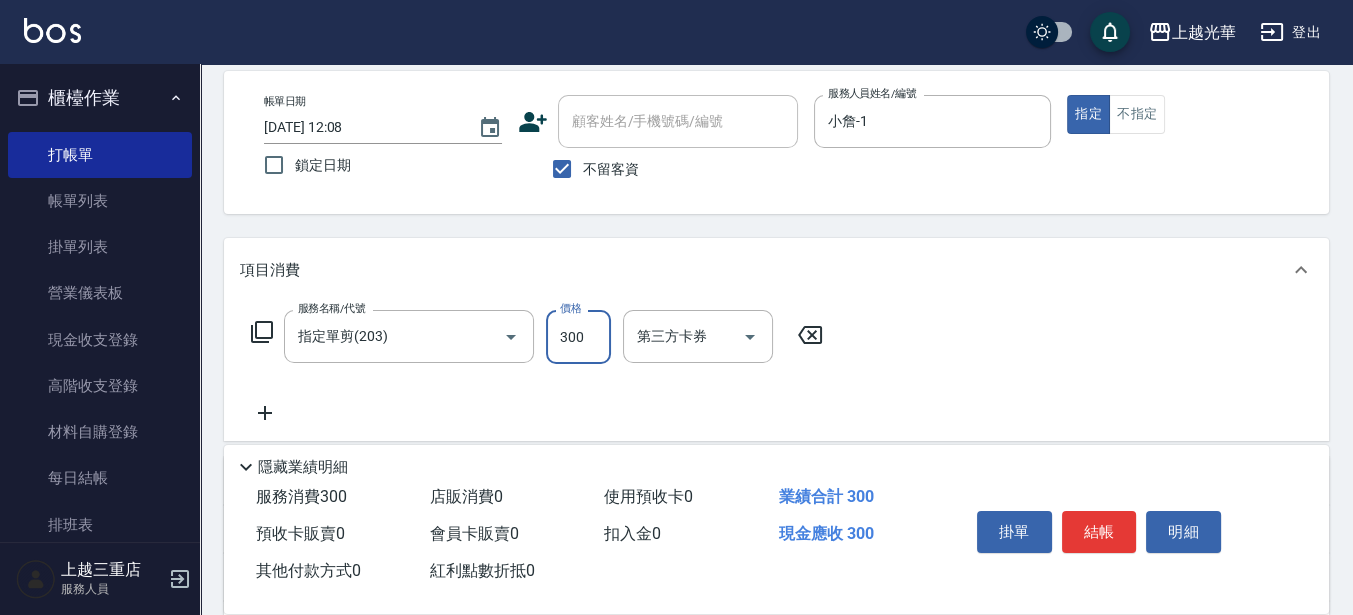 scroll, scrollTop: 125, scrollLeft: 0, axis: vertical 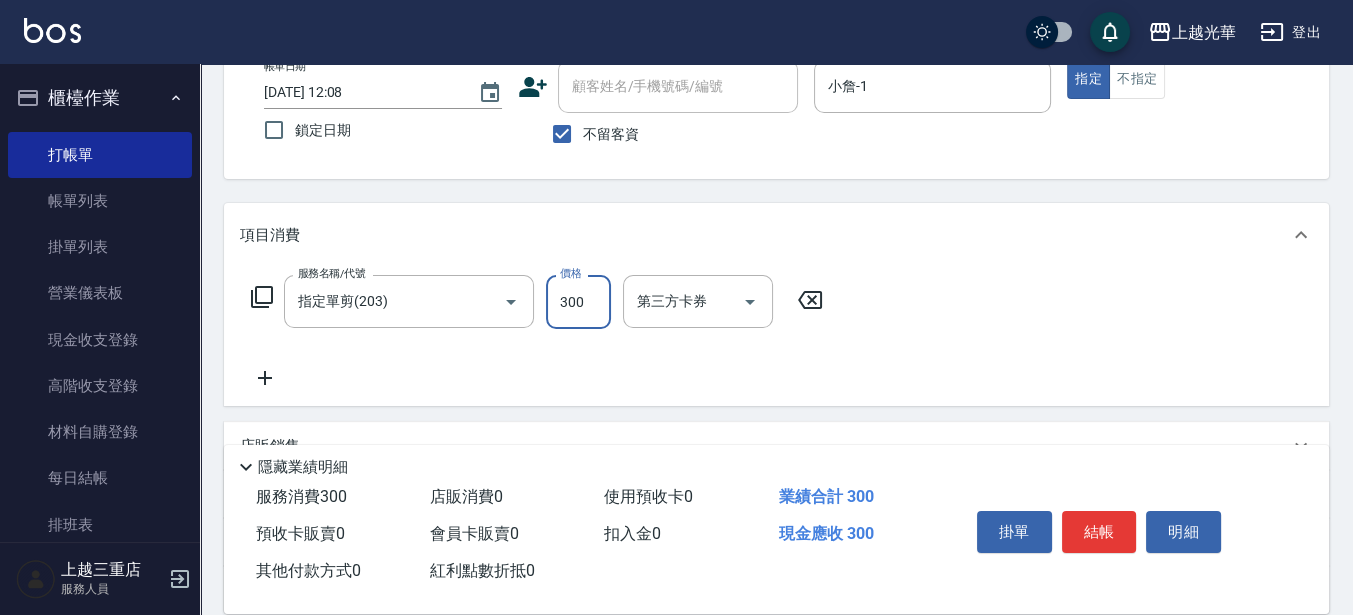 type on "300" 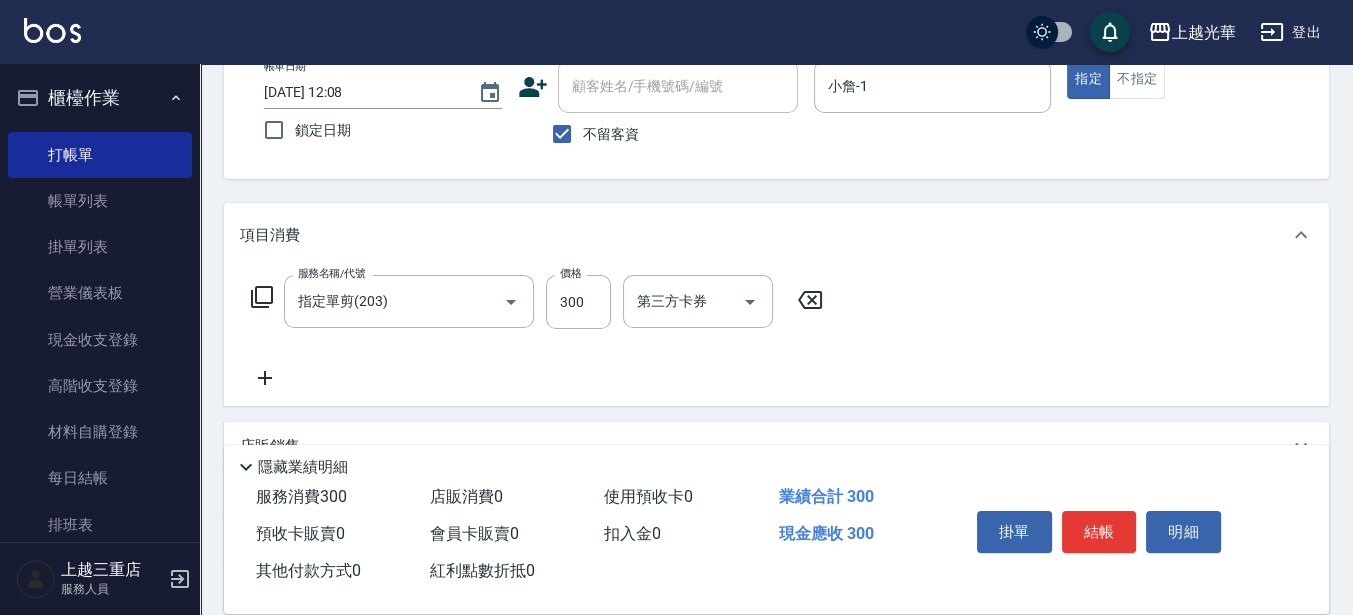 click 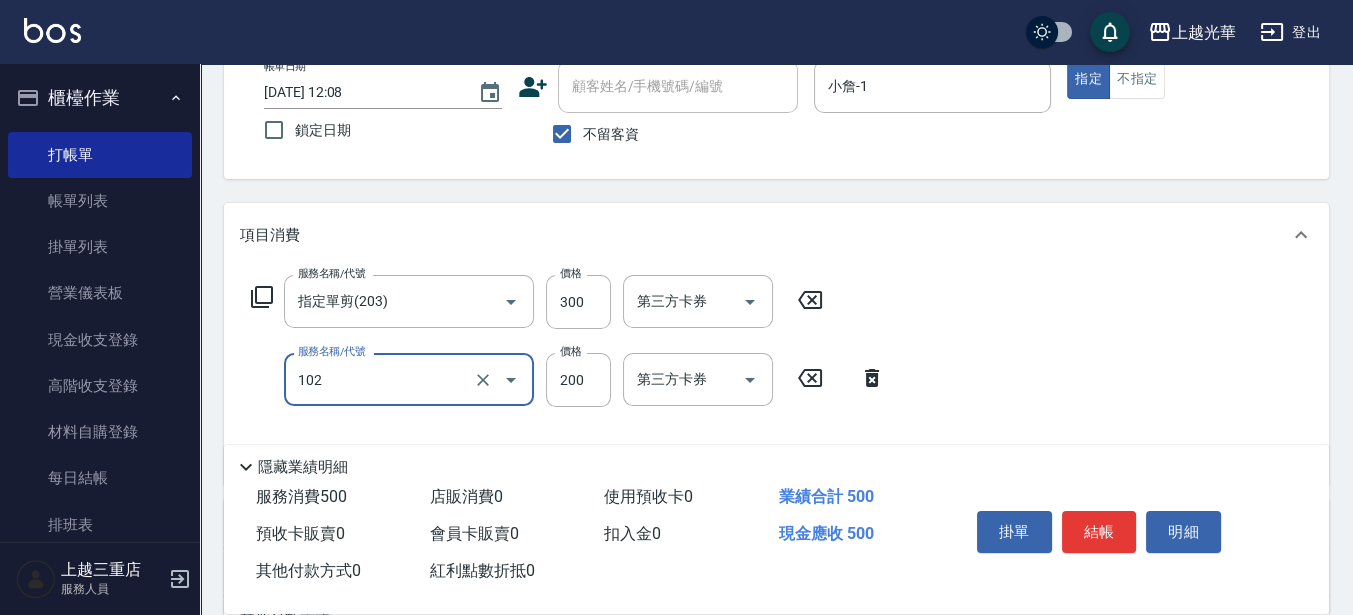type on "指定洗髮(102)" 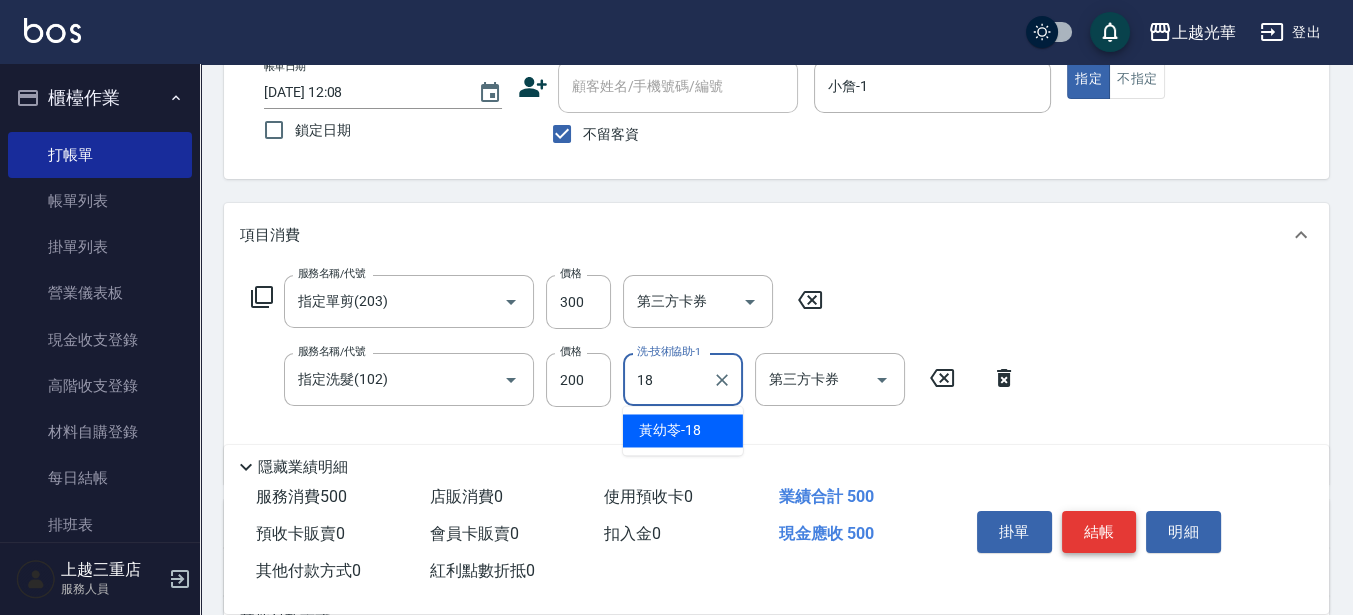 type on "[PERSON_NAME]-18" 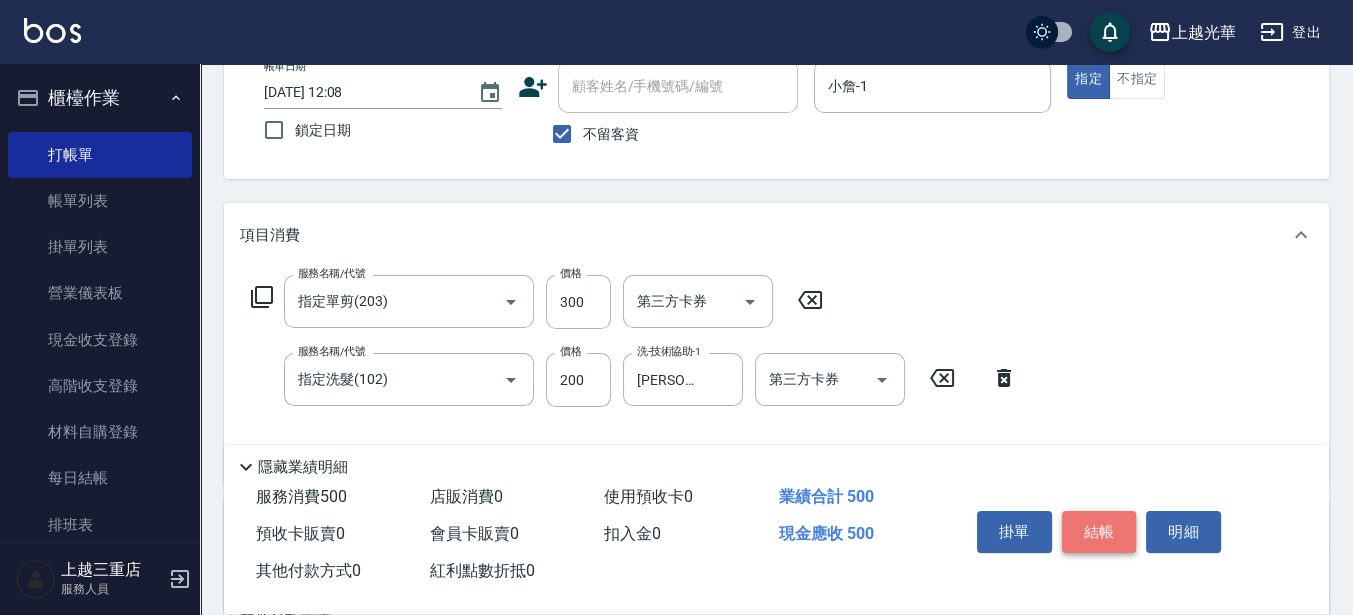 click on "結帳" at bounding box center (1099, 532) 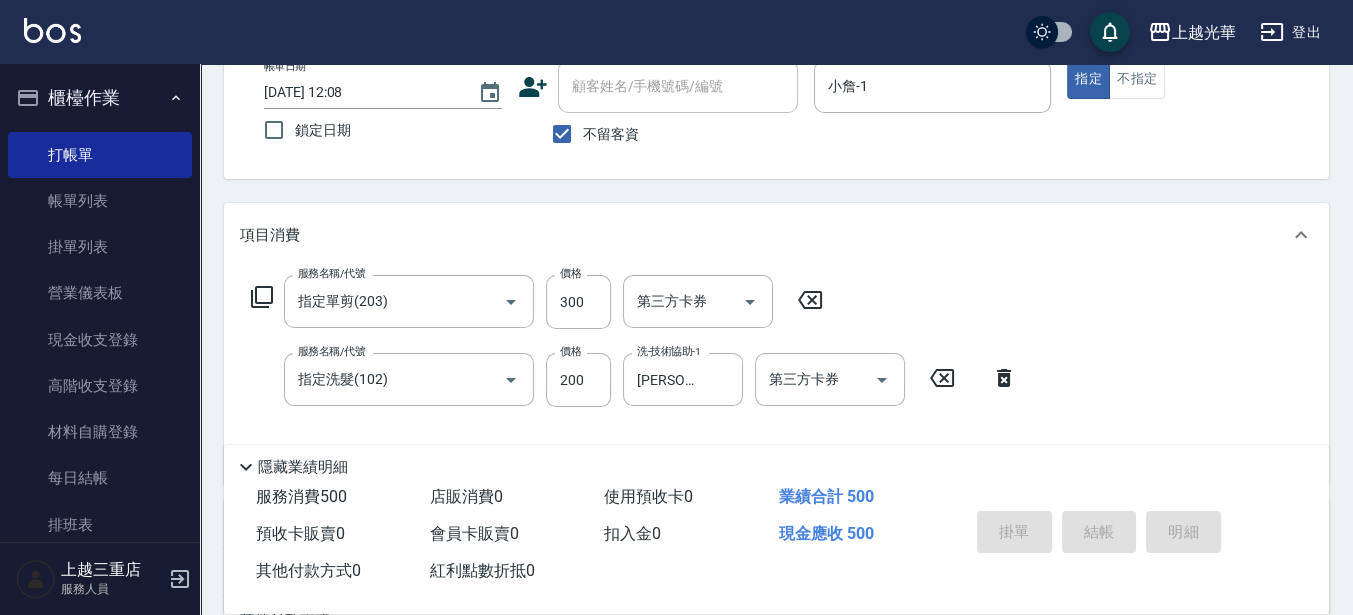 type on "[DATE] 12:20" 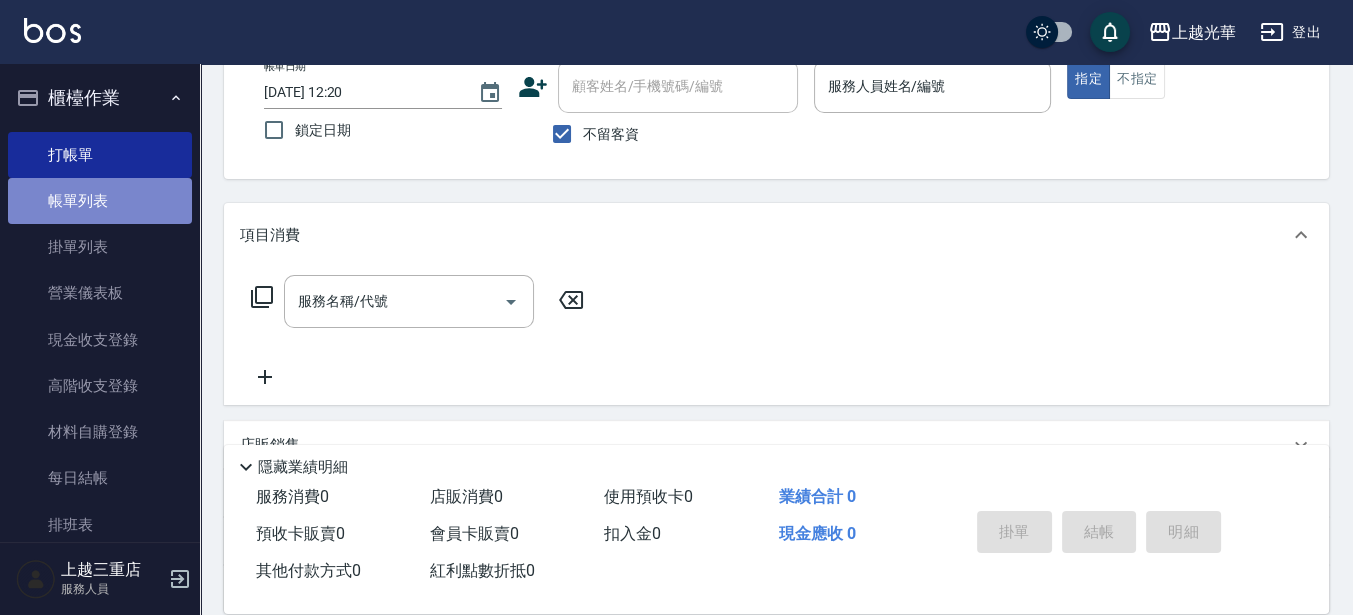 click on "帳單列表" at bounding box center (100, 201) 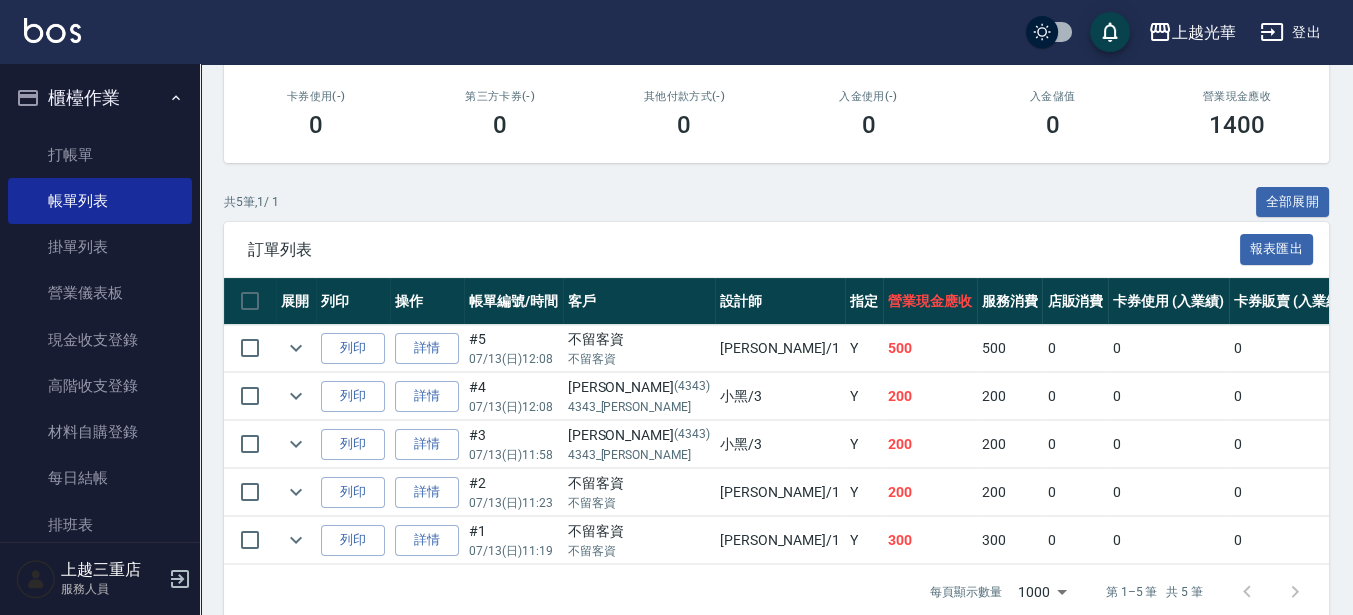 scroll, scrollTop: 132, scrollLeft: 0, axis: vertical 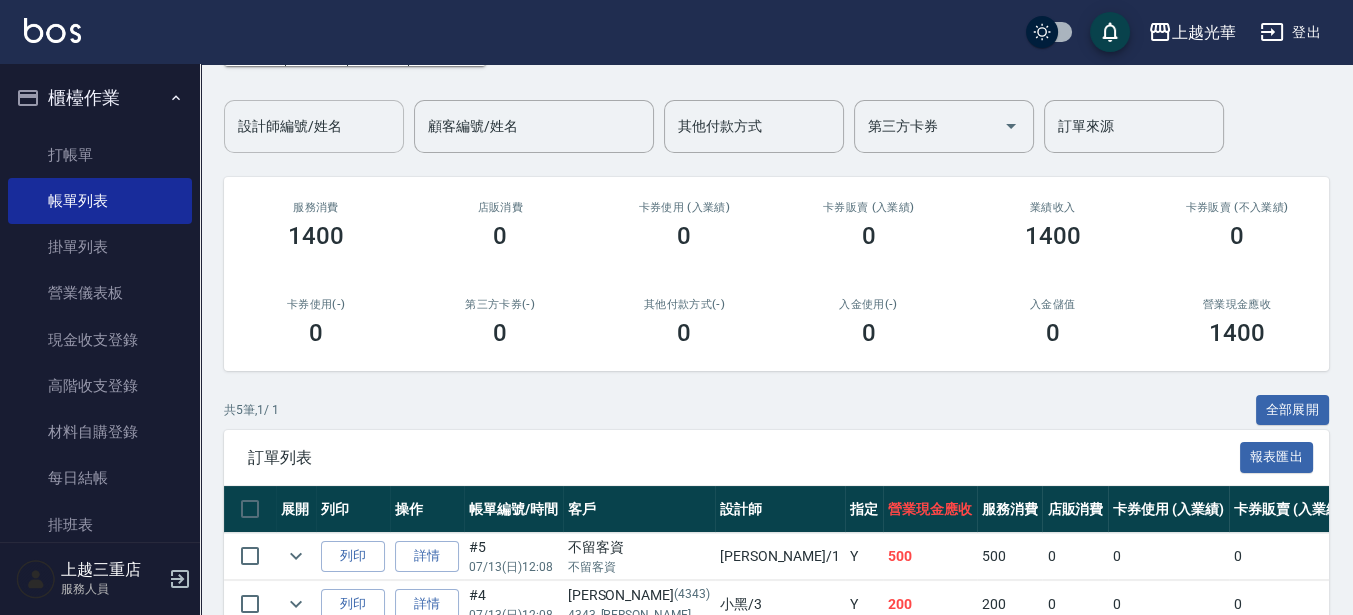 click on "設計師編號/姓名" at bounding box center [314, 126] 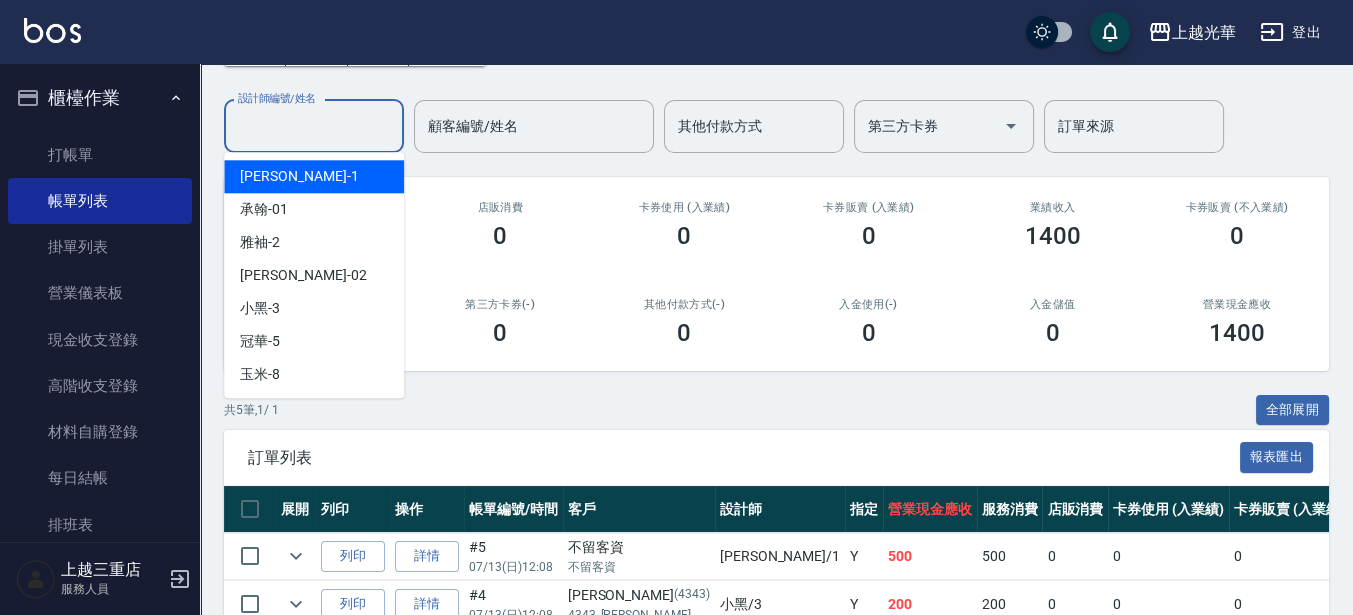 click on "[PERSON_NAME] -1" at bounding box center [314, 176] 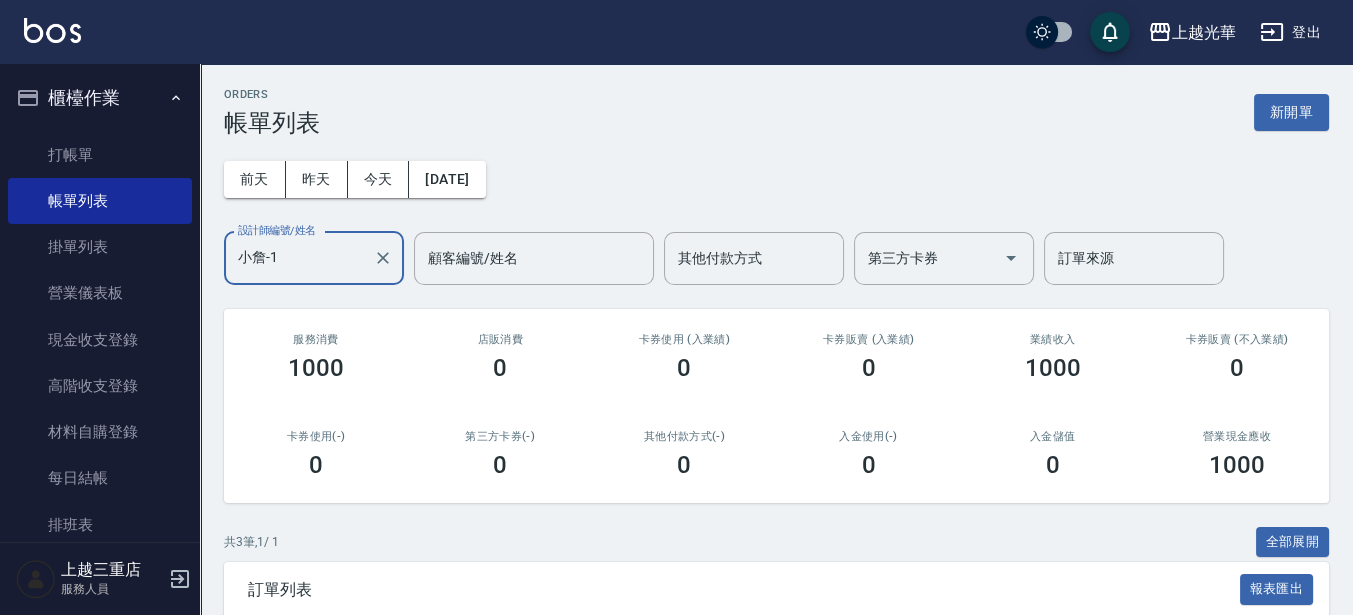 scroll, scrollTop: 125, scrollLeft: 0, axis: vertical 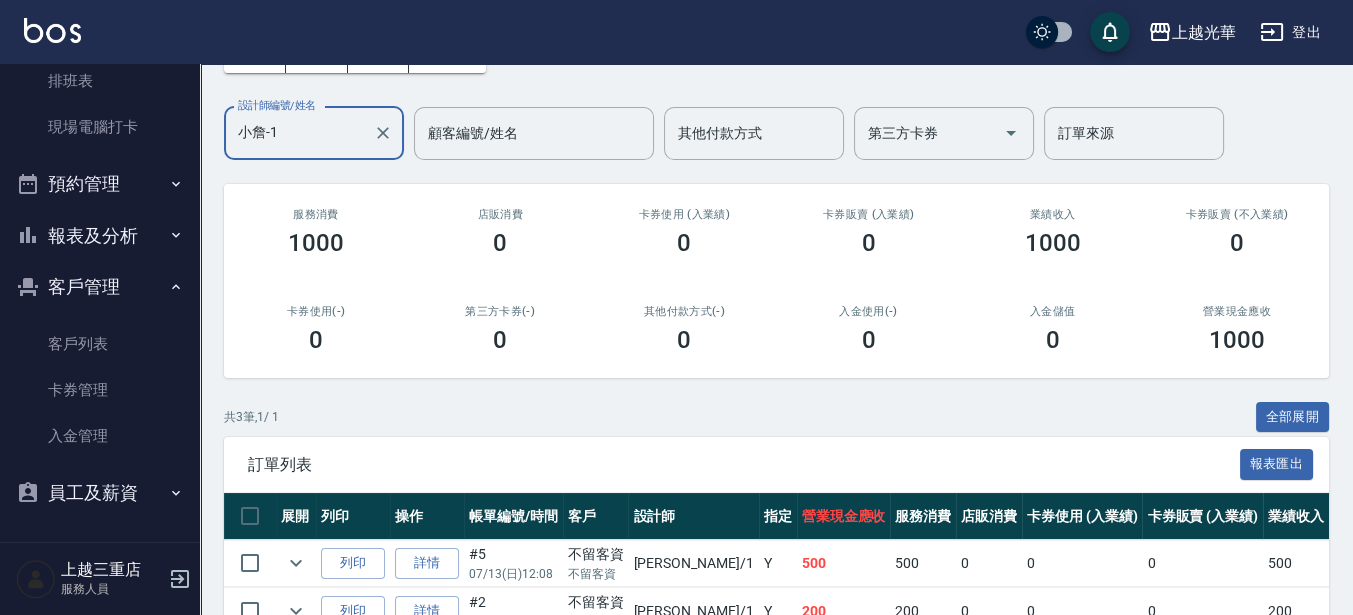 click on "報表及分析" at bounding box center (100, 236) 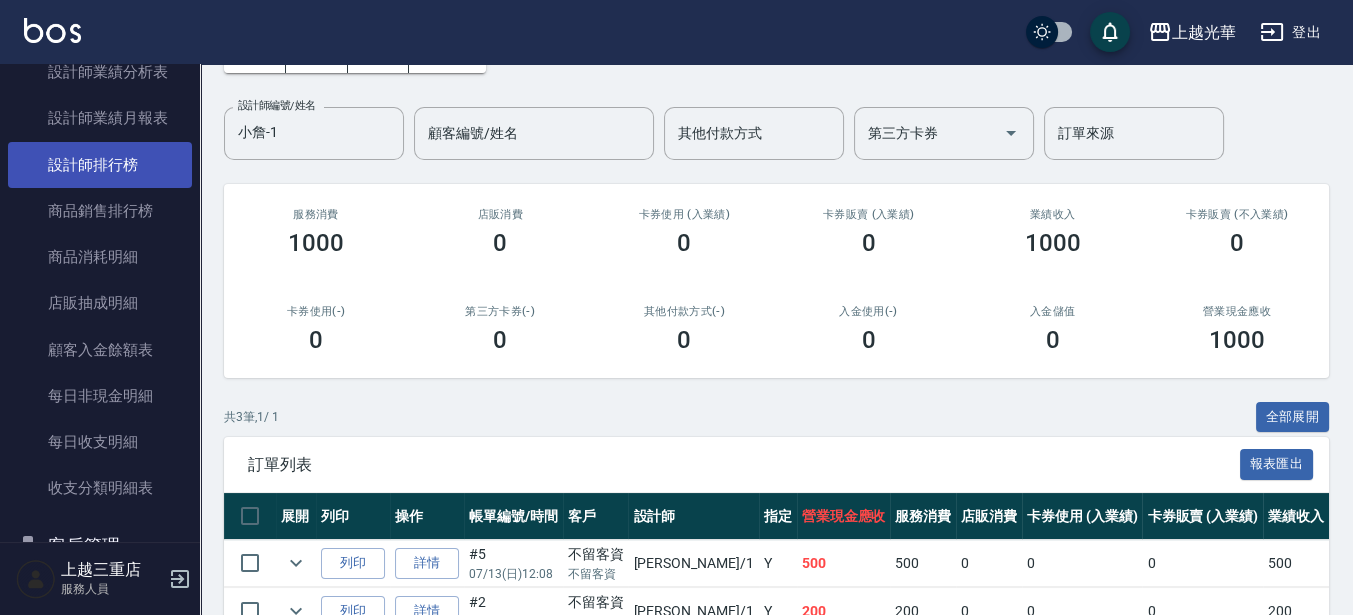 scroll, scrollTop: 850, scrollLeft: 0, axis: vertical 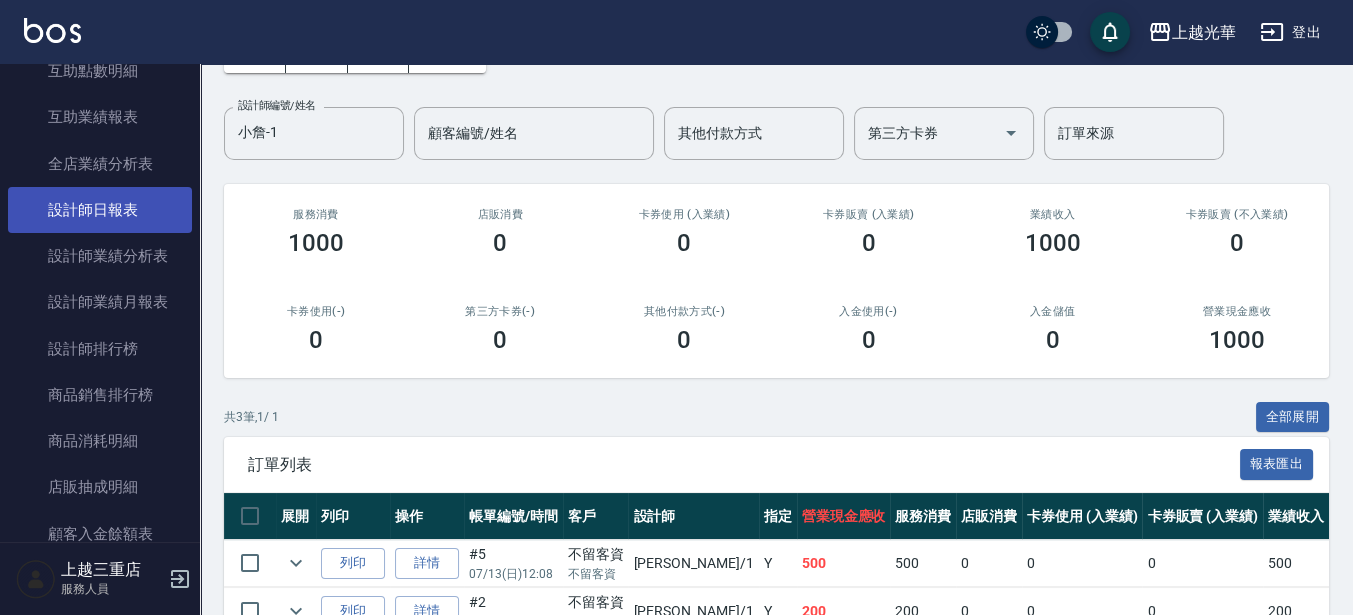click on "設計師日報表" at bounding box center [100, 210] 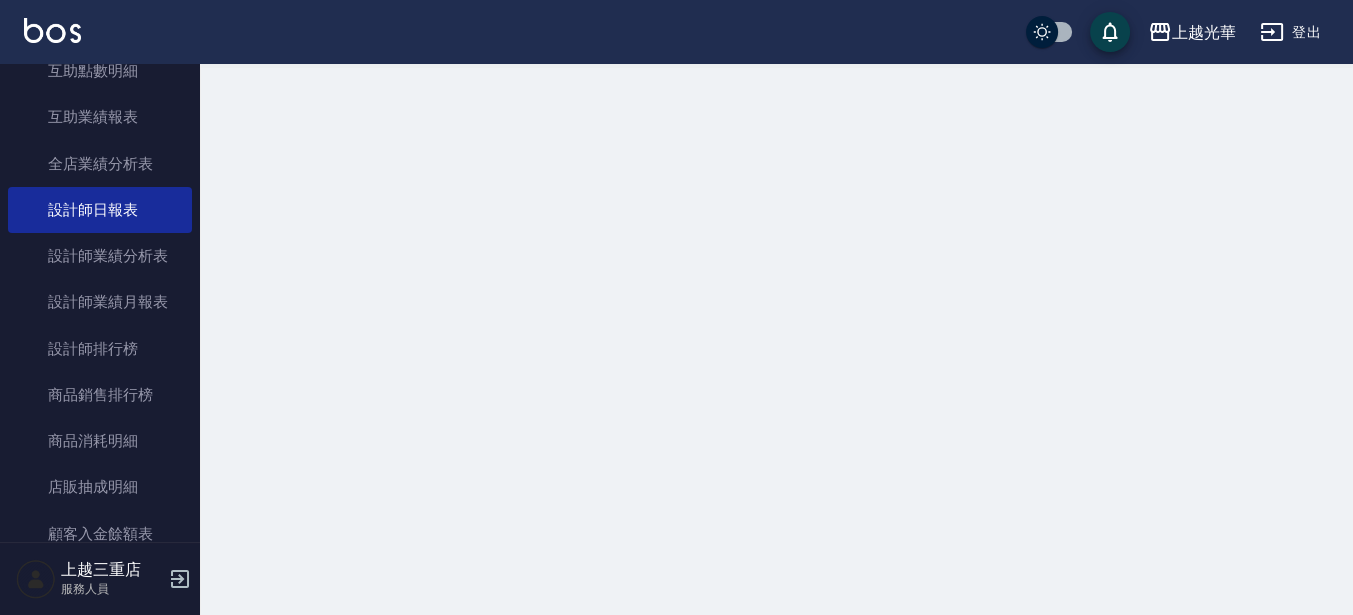 scroll, scrollTop: 0, scrollLeft: 0, axis: both 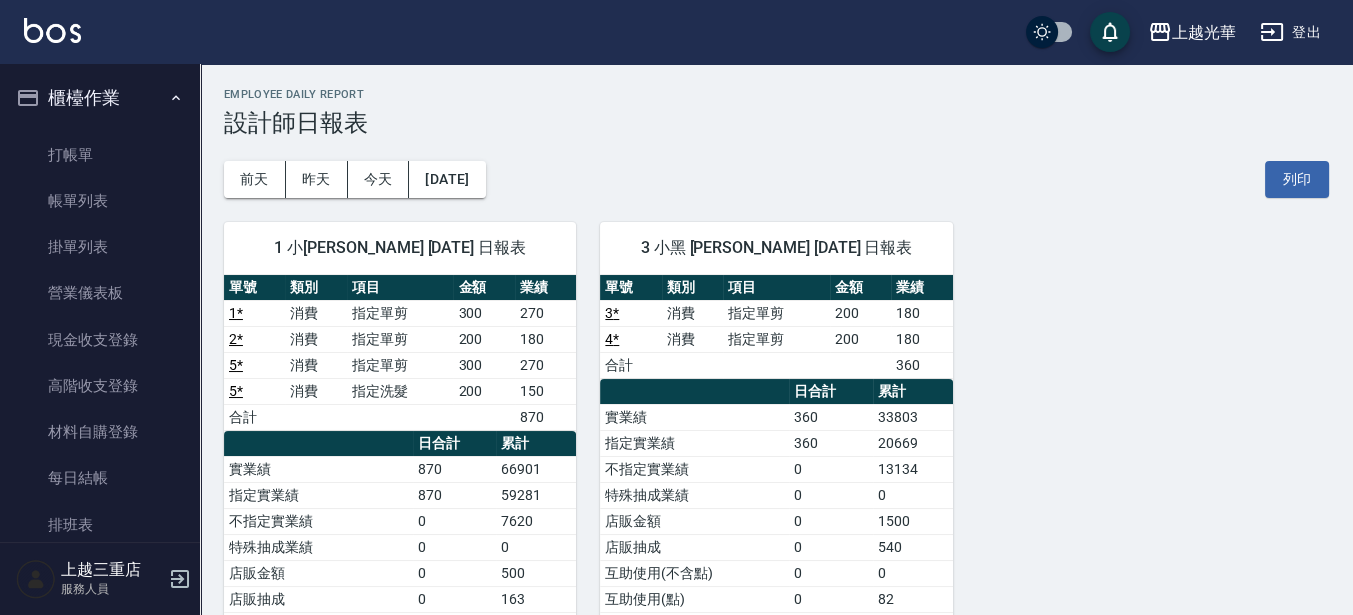 click on "打帳單 帳單列表 掛單列表 營業儀表板 現金收支登錄 高階收支登錄 材料自購登錄 每日結帳 排班表 現場電腦打卡" at bounding box center [100, 363] 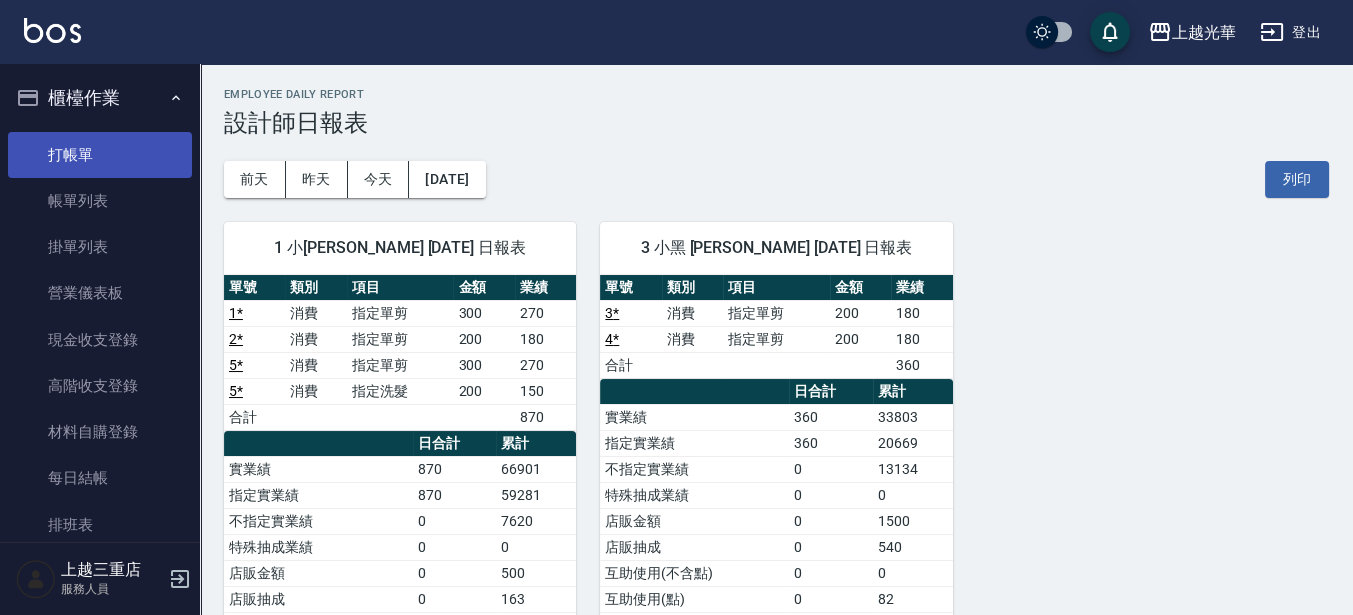 click on "打帳單" at bounding box center [100, 155] 